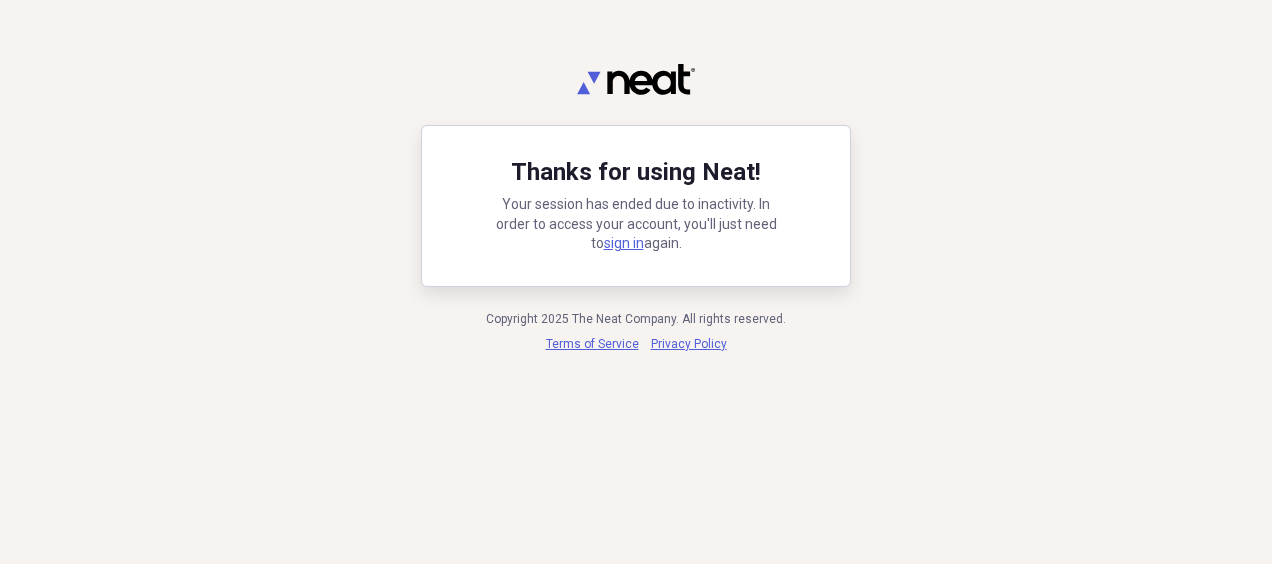 scroll, scrollTop: 0, scrollLeft: 0, axis: both 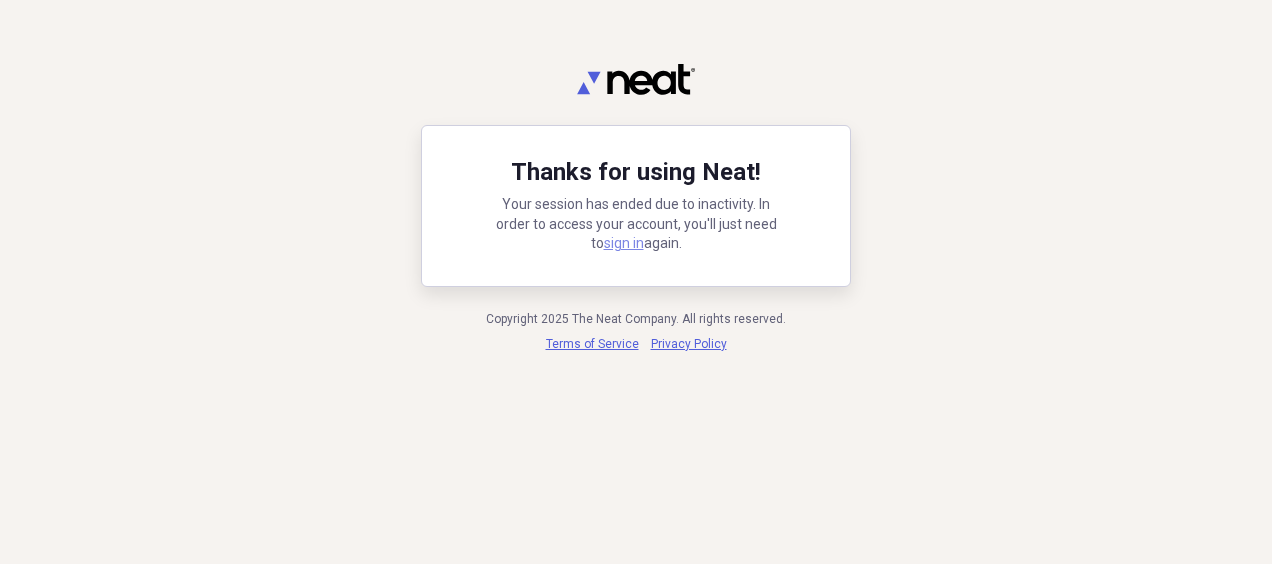 click on "sign in" at bounding box center [624, 243] 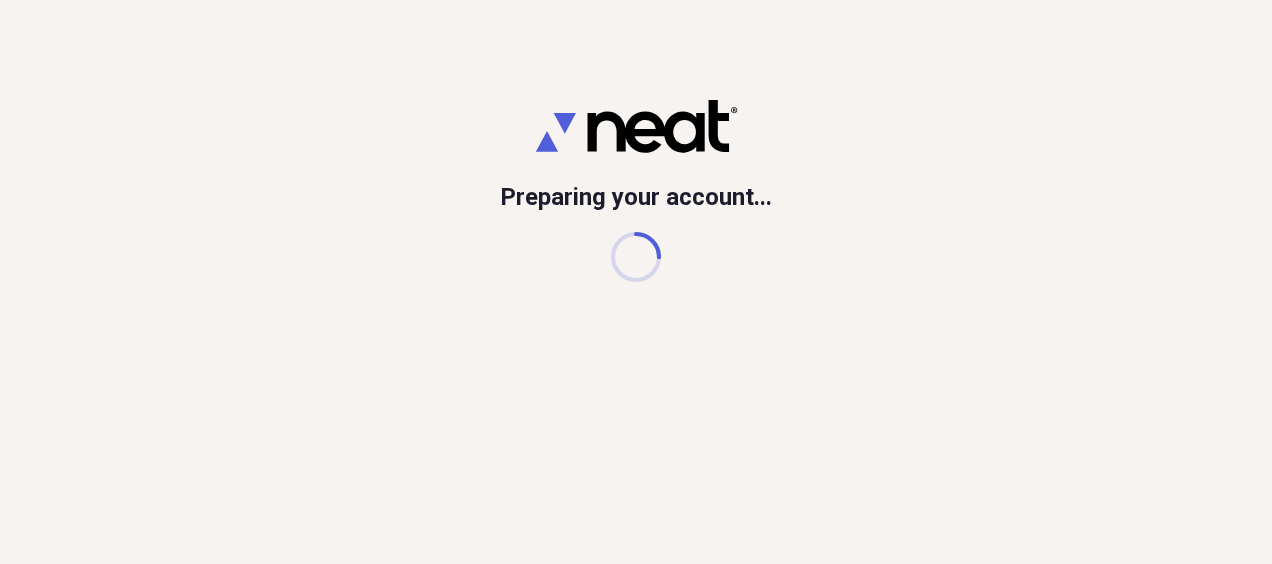scroll, scrollTop: 0, scrollLeft: 0, axis: both 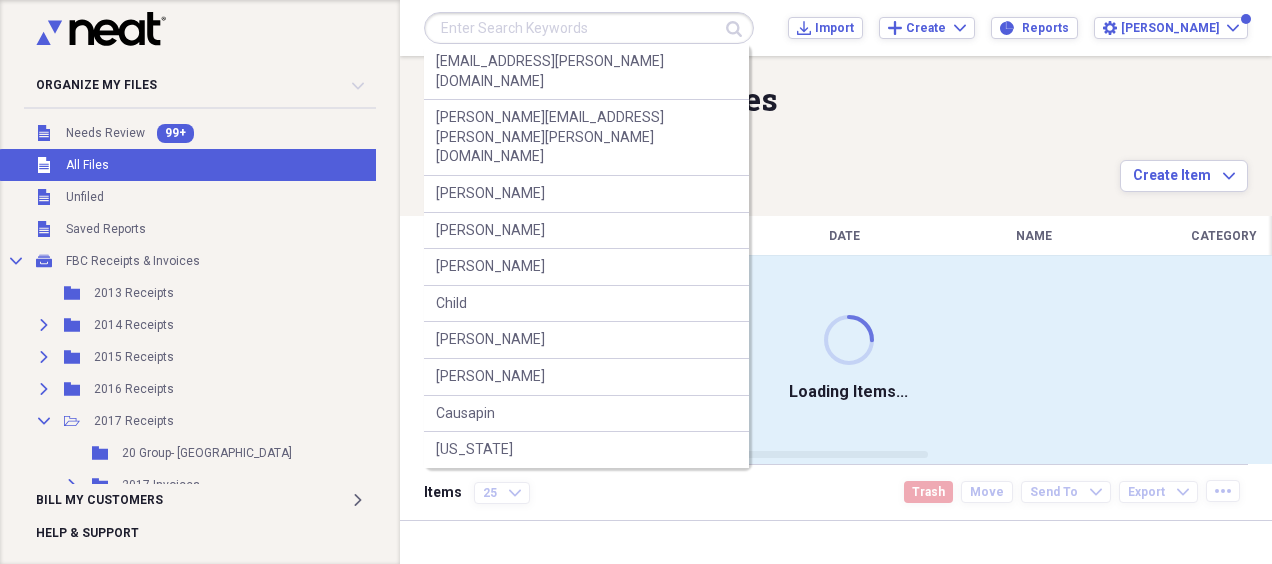 click at bounding box center [589, 28] 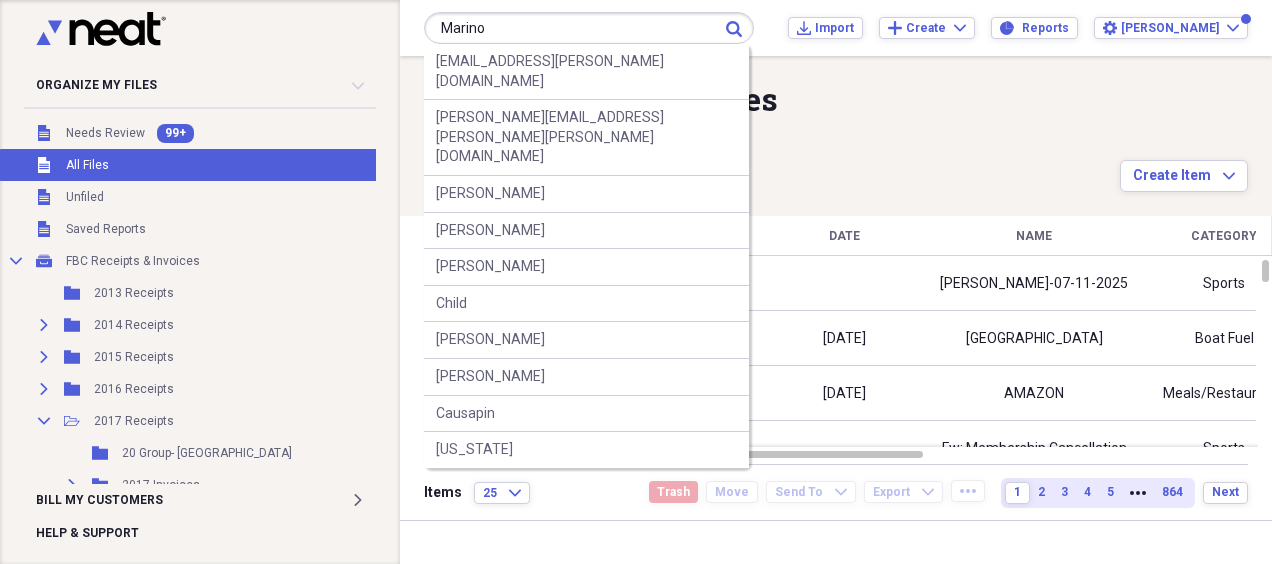 type on "Marino" 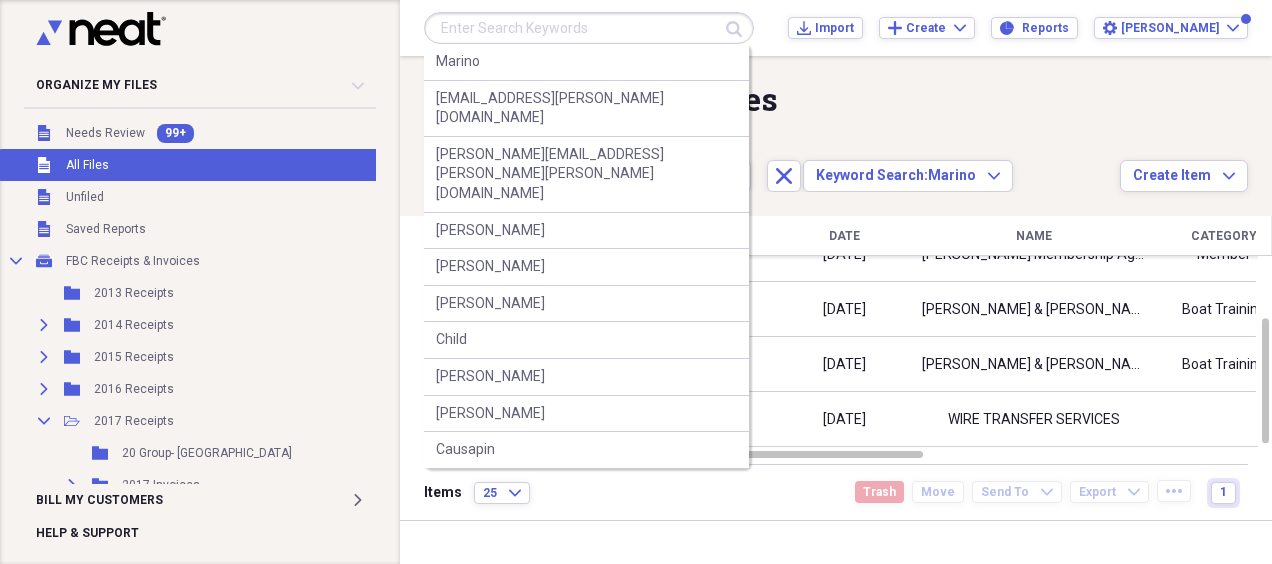 click at bounding box center [589, 28] 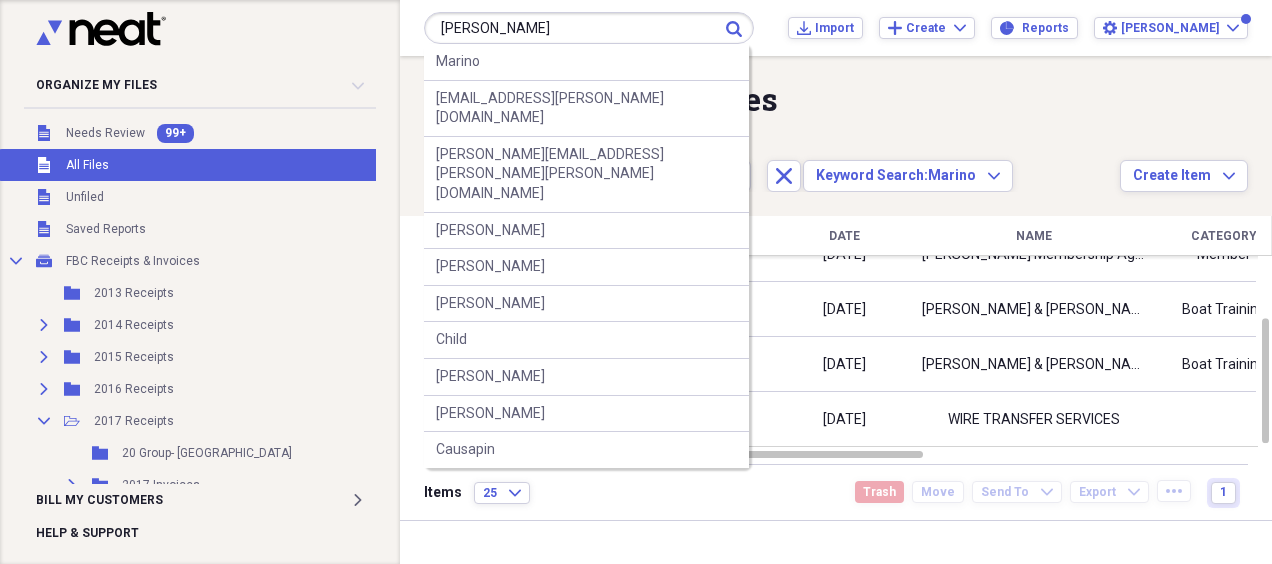 type on "[PERSON_NAME]" 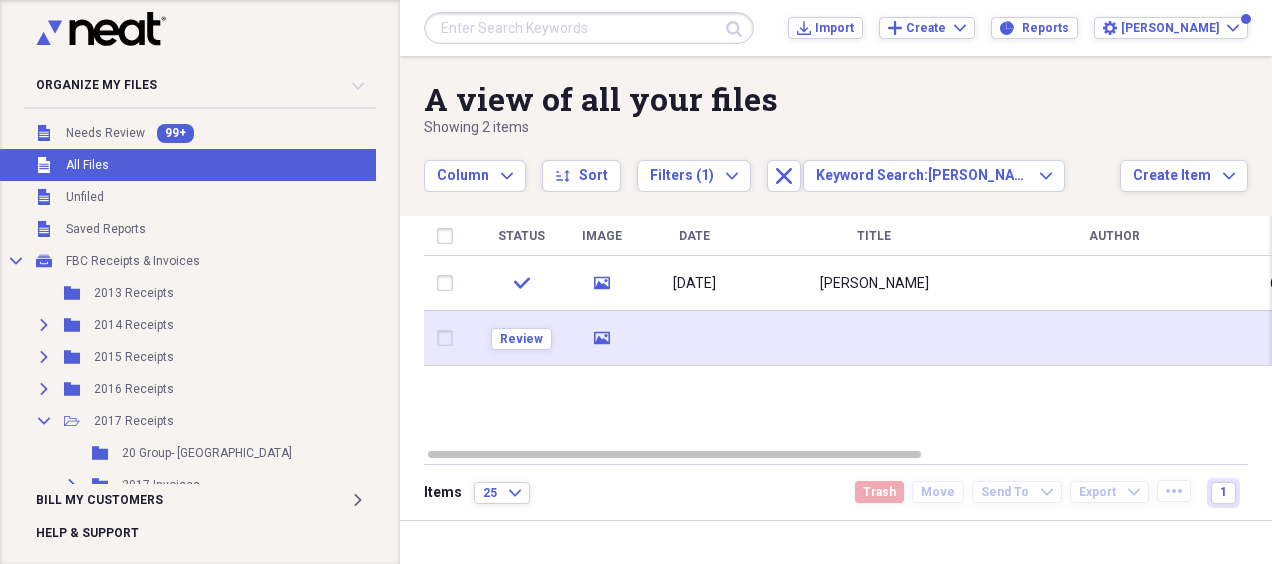 click at bounding box center (874, 338) 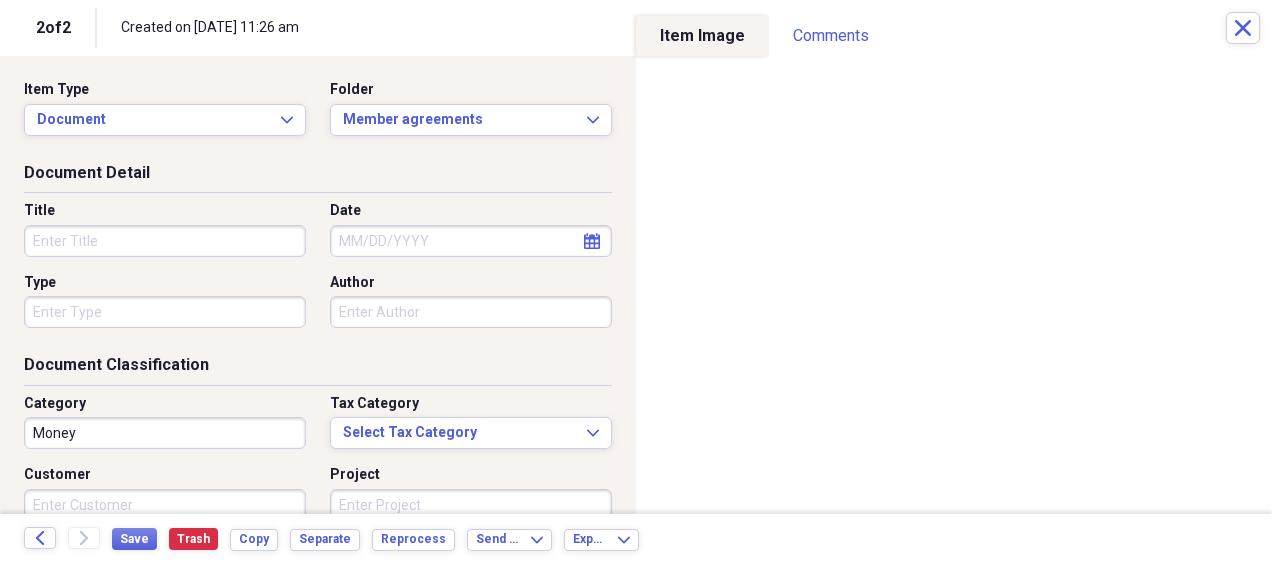 click on "Title" at bounding box center [165, 241] 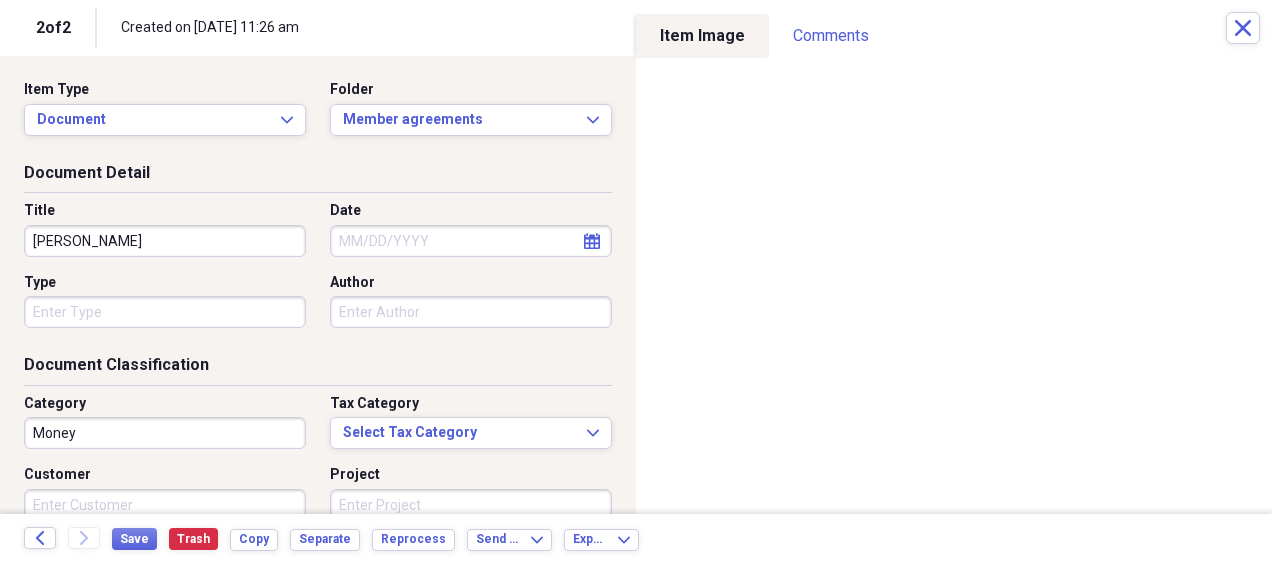 type on "[PERSON_NAME]" 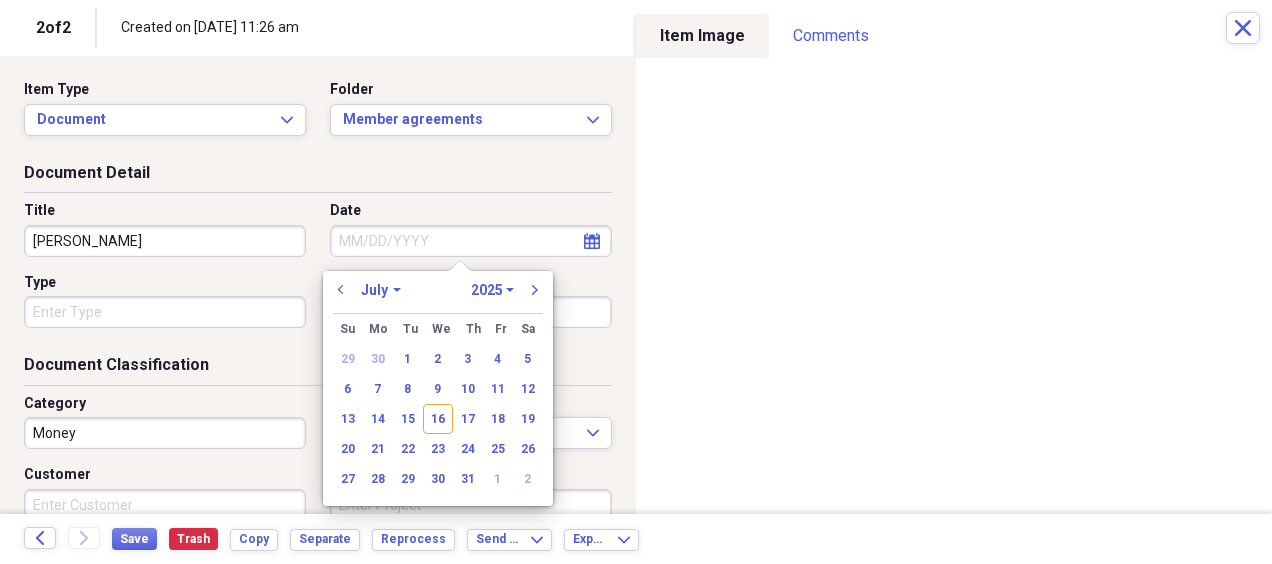 click on "Date" at bounding box center [471, 241] 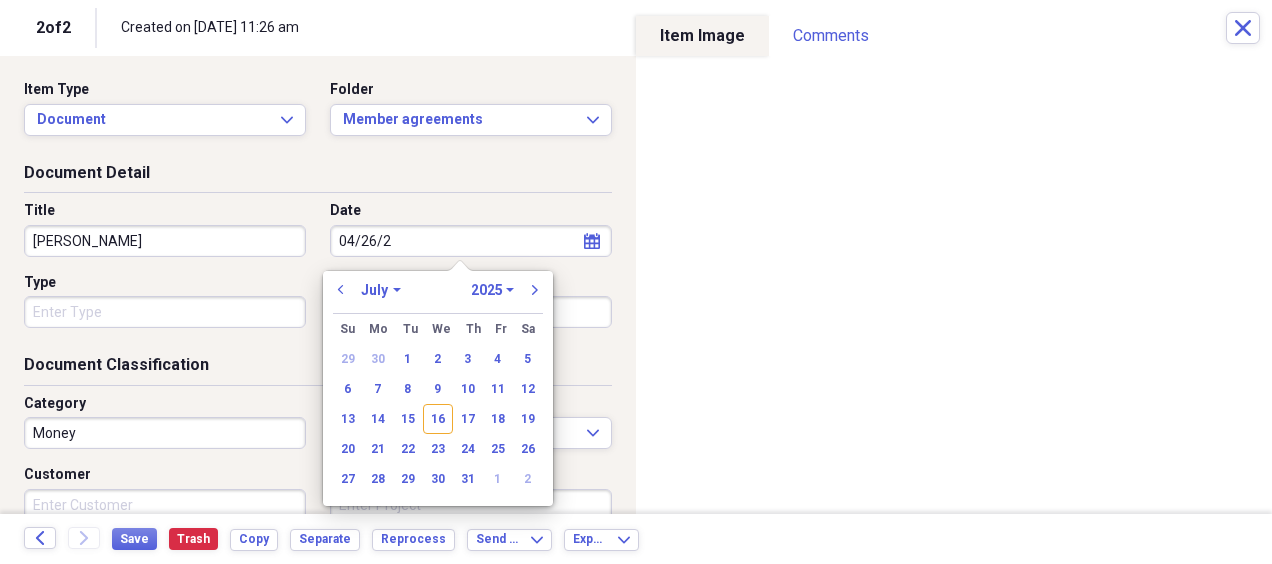 type on "[DATE]" 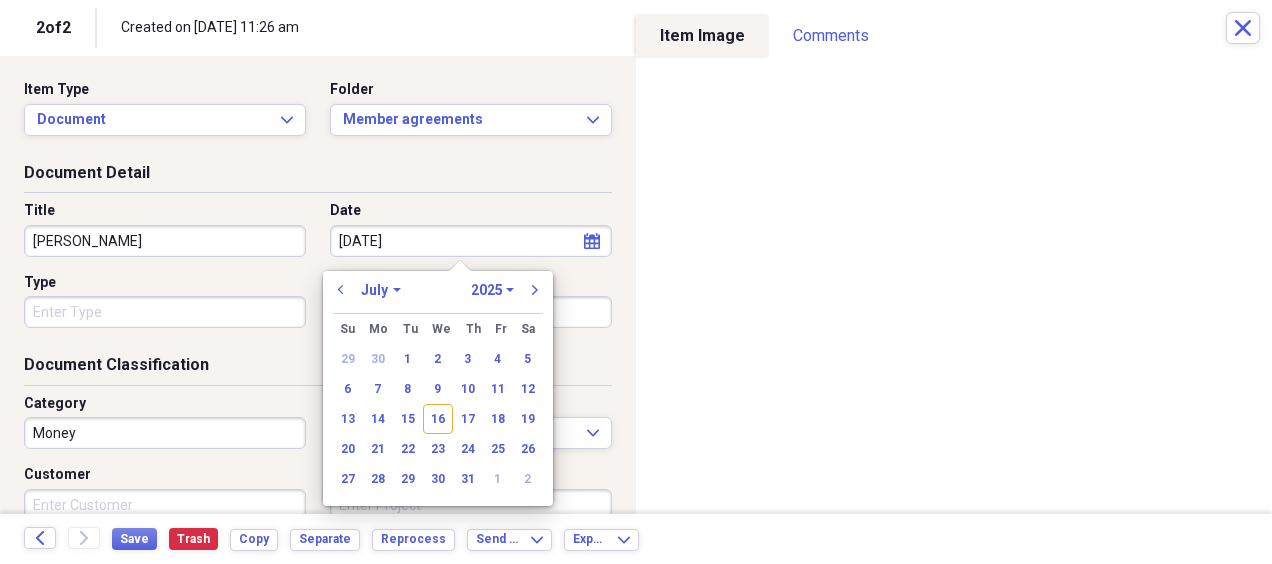 select on "3" 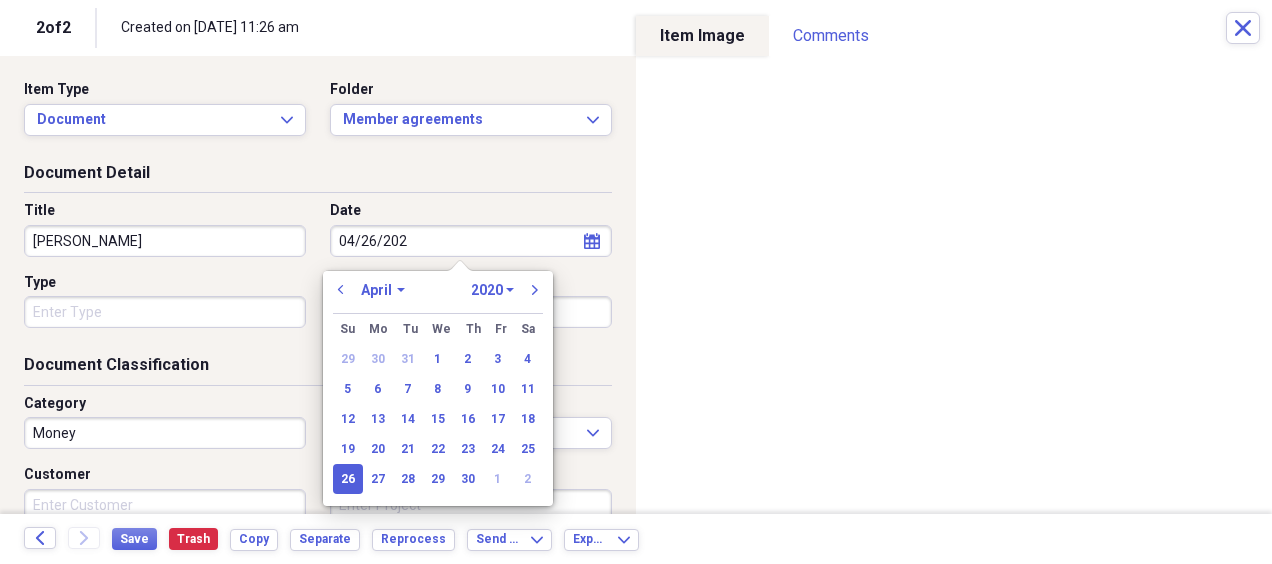type on "[DATE]" 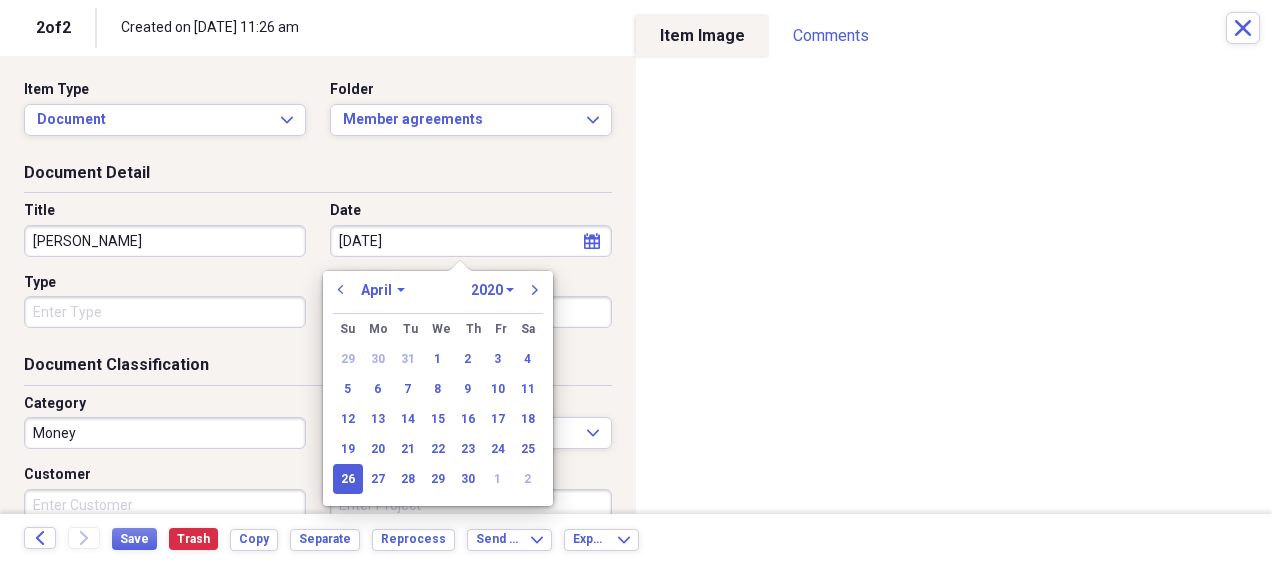 select on "2023" 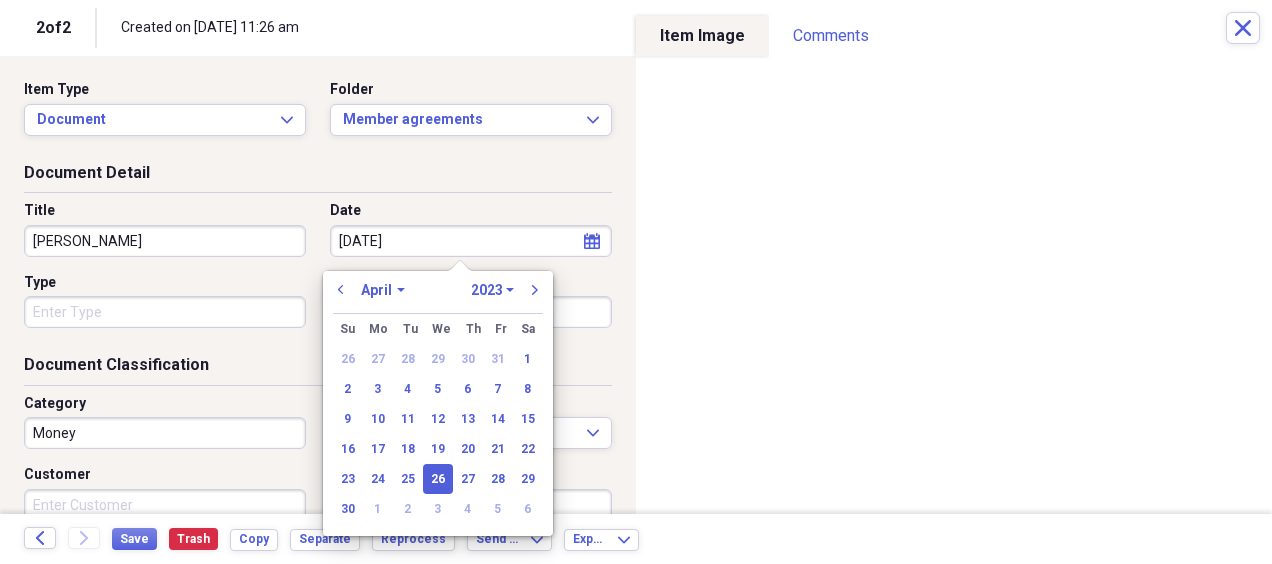 type on "[DATE]" 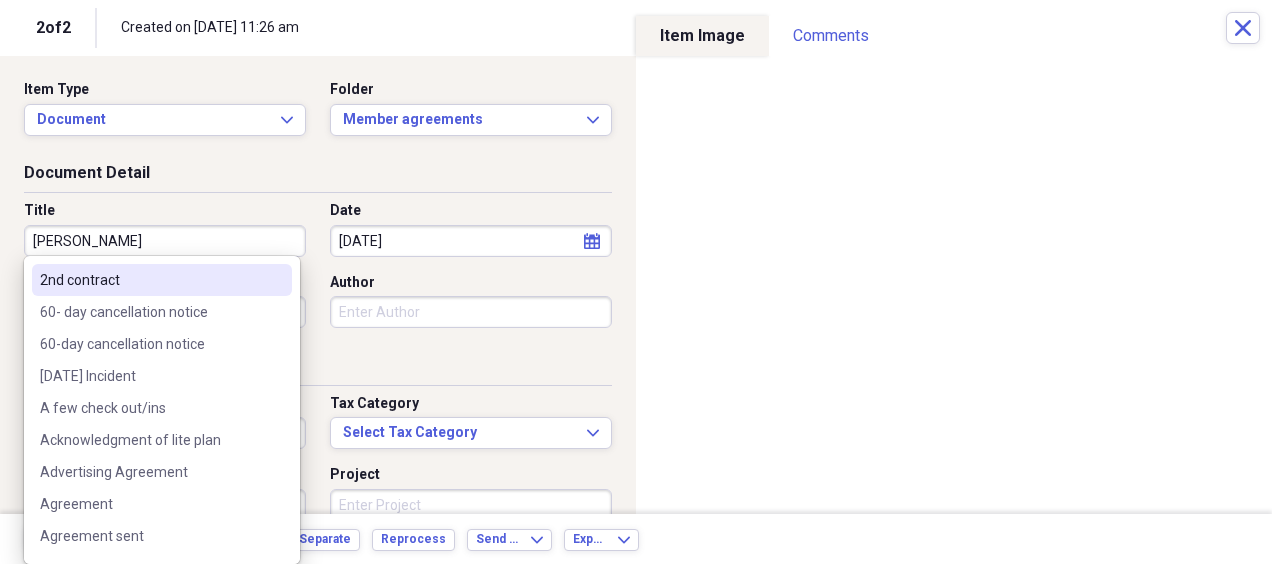 click on "Organize My Files 99+ Collapse Unfiled Needs Review 99+ Unfiled All Files Unfiled Unfiled Unfiled Saved Reports Collapse My Cabinet FBC Receipts & Invoices Add Folder Folder 2013 Receipts Add Folder Expand Folder 2014 Receipts Add Folder Expand Folder 2015 Receipts Add Folder Expand Folder 2016 Receipts Add Folder Collapse Open Folder 2017 Receipts Add Folder Folder 20 Group- NC Add Folder Expand Folder 2017 Invoices Add Folder Folder [PERSON_NAME] 2017 Receipts Add Folder Expand Folder 2018 Receipts Add Folder Folder 2024 Resale Certificate Add Folder Folder Boat Leases Add Folder Expand Folder Boats Add Folder Expand Folder [PERSON_NAME] & [PERSON_NAME] Receipts Add Folder Folder Contractors Add Folder Folder Cumberland Farms Add Folder Collapse Open Folder Employee reimbursements/receipts Add Folder Expand Folder [PERSON_NAME] Add Folder Folder [PERSON_NAME] Add Folder Folder [PERSON_NAME] Add Folder Folder [PERSON_NAME] Add Folder Folder [PERSON_NAME] Add Folder Expand Folder [PERSON_NAME] Add Folder Collapse Open Folder 1" at bounding box center (636, 282) 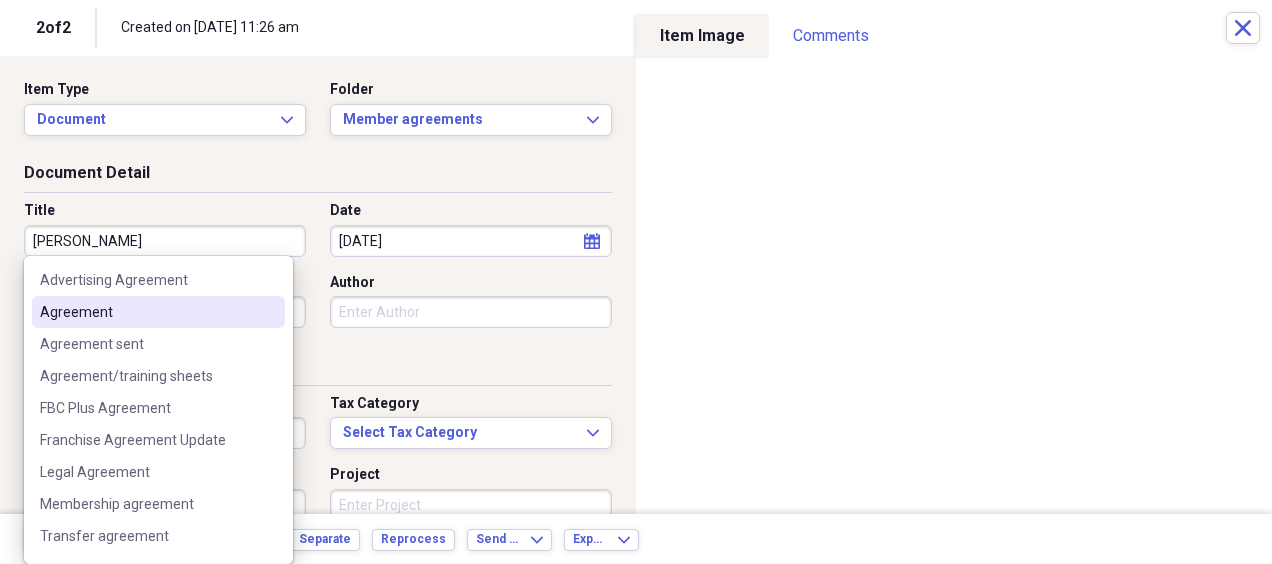 type on "Agreement" 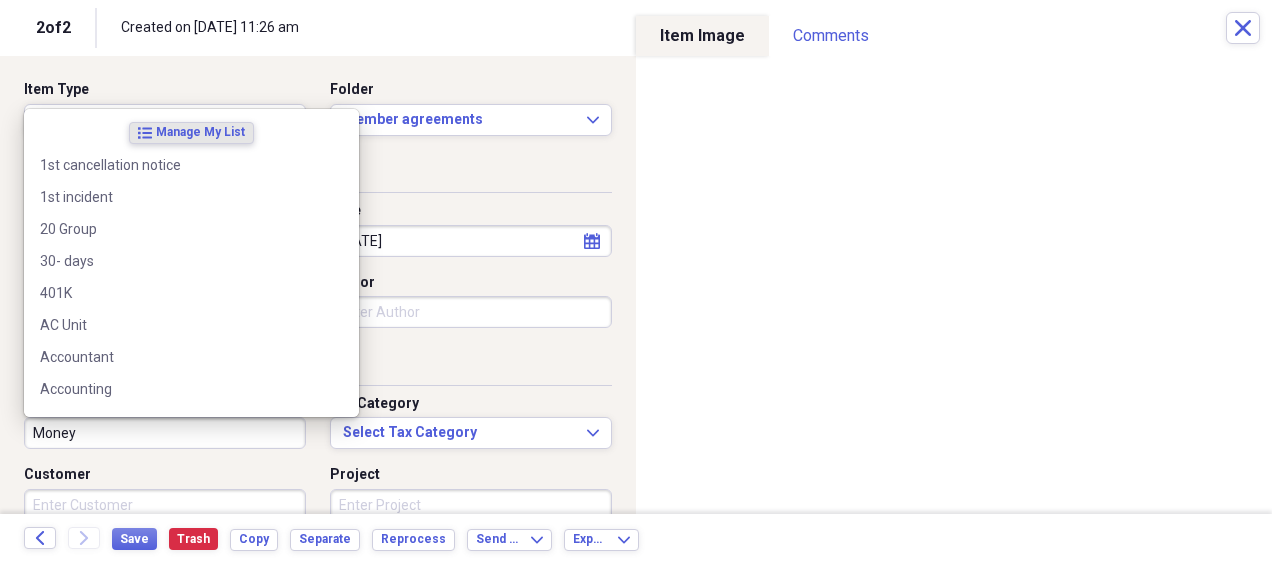 click on "Money" at bounding box center (165, 433) 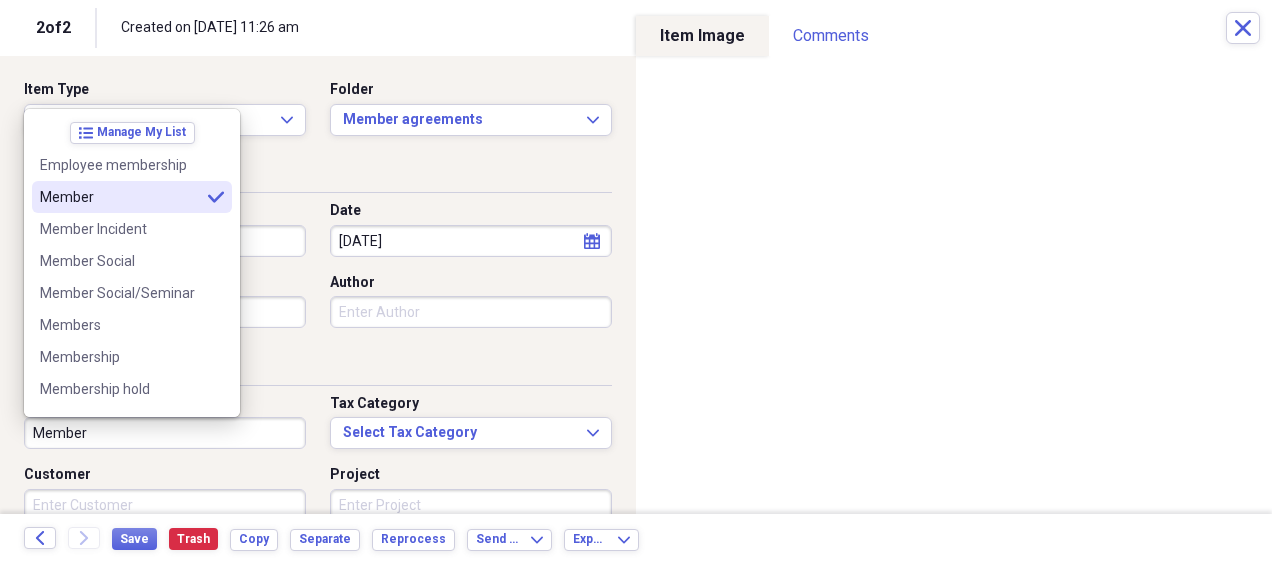 type on "Member" 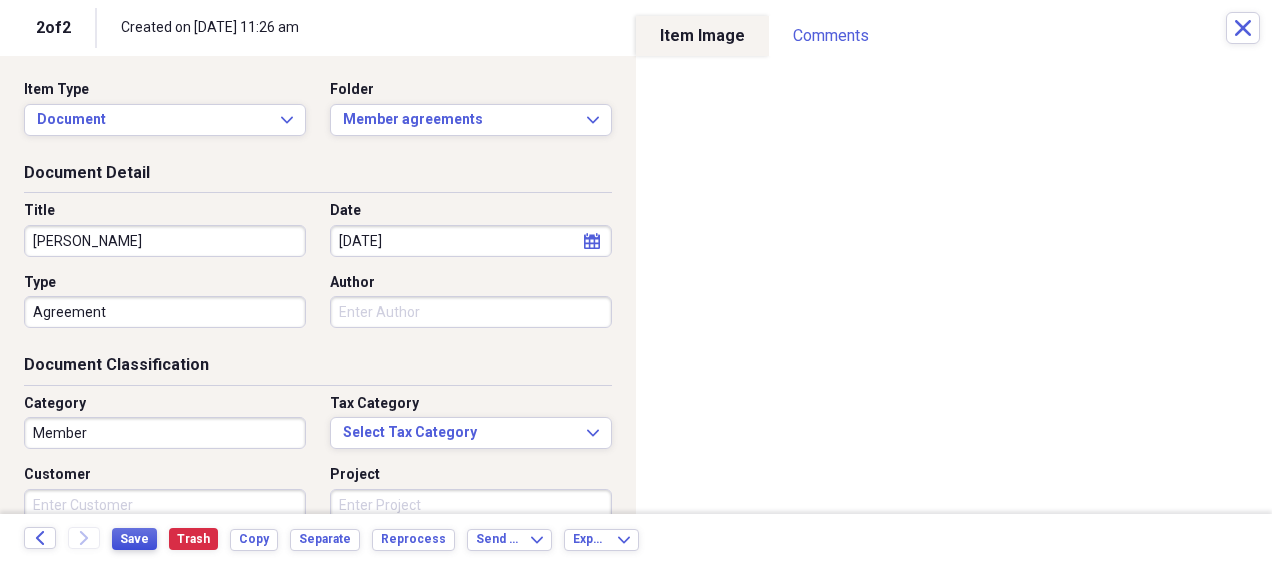 click on "Save" at bounding box center (134, 539) 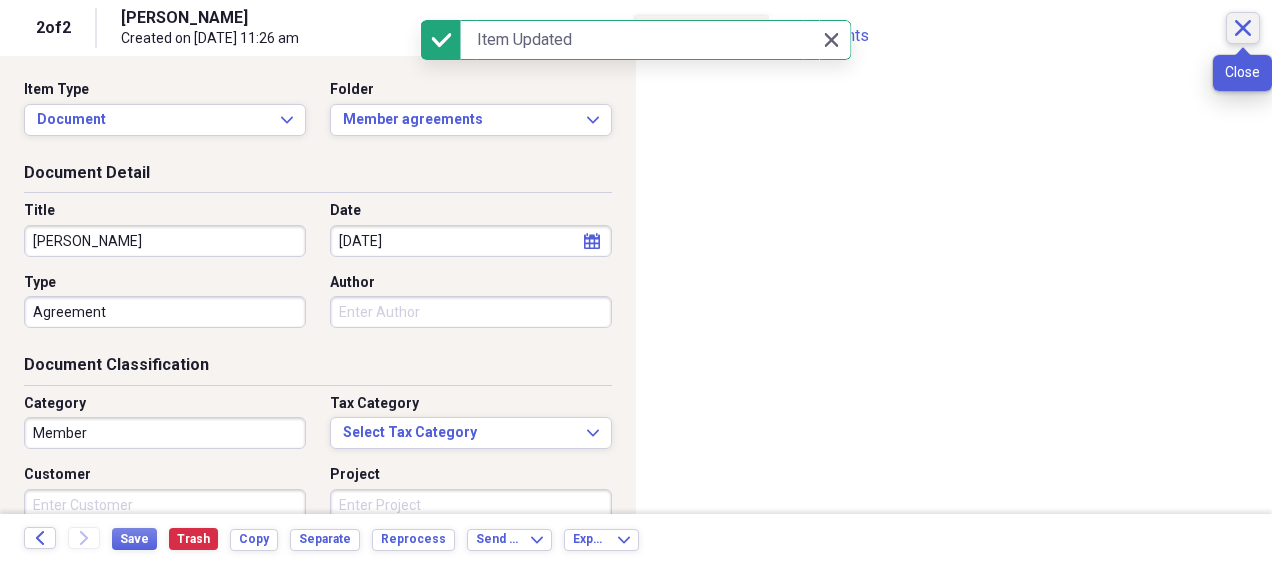 click on "Close" at bounding box center (1243, 28) 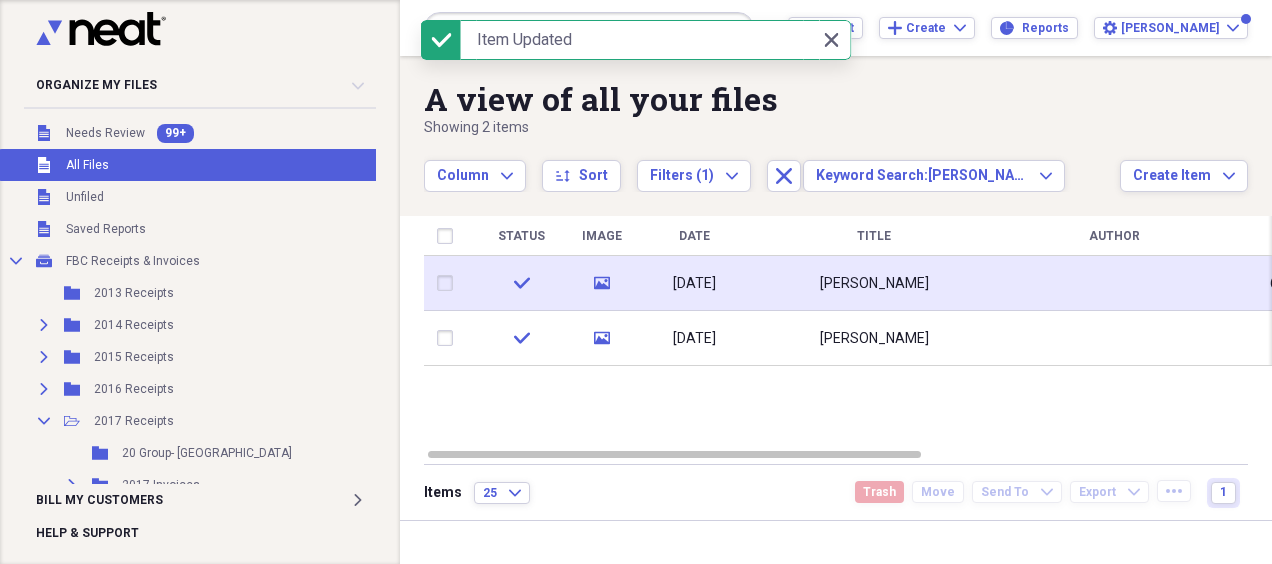click 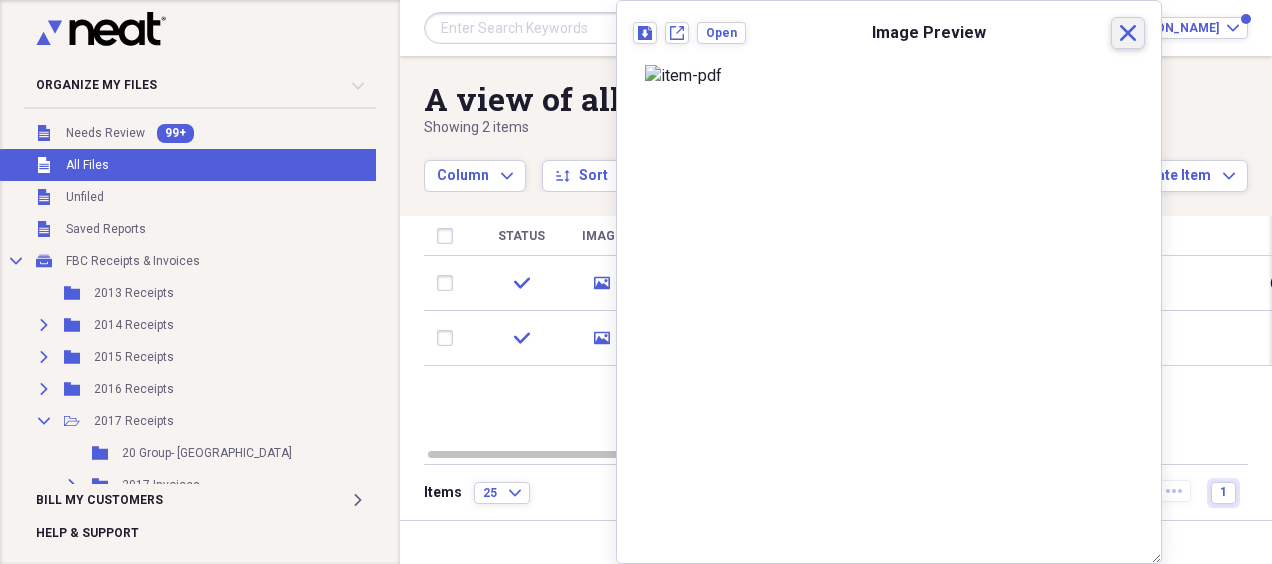 click on "Close" at bounding box center (1128, 33) 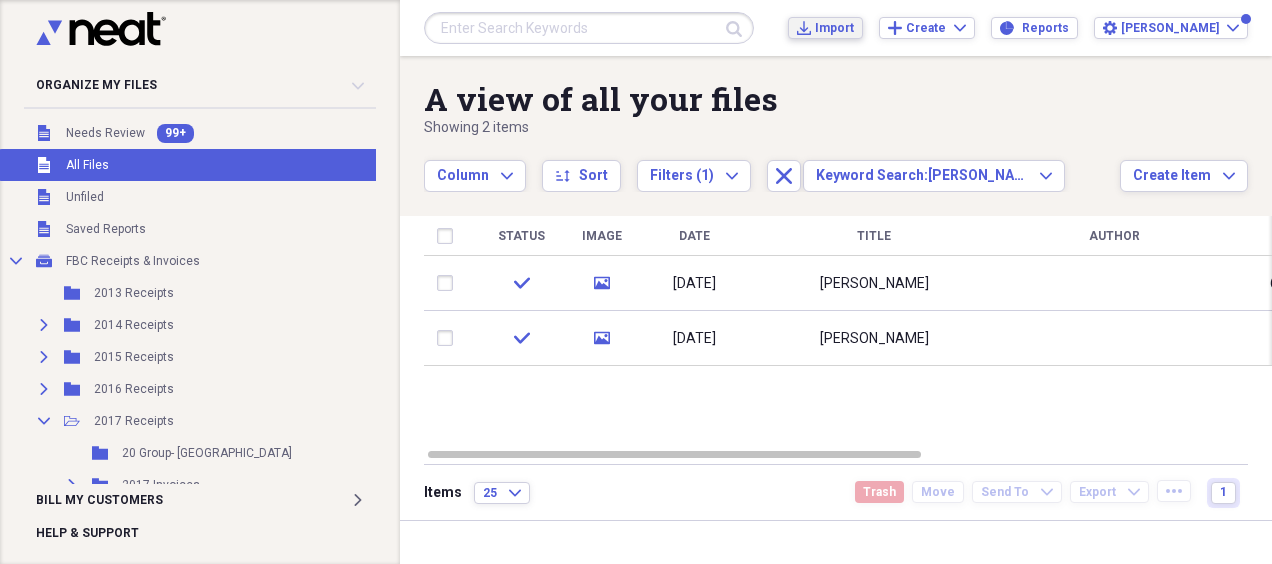 click on "Import" 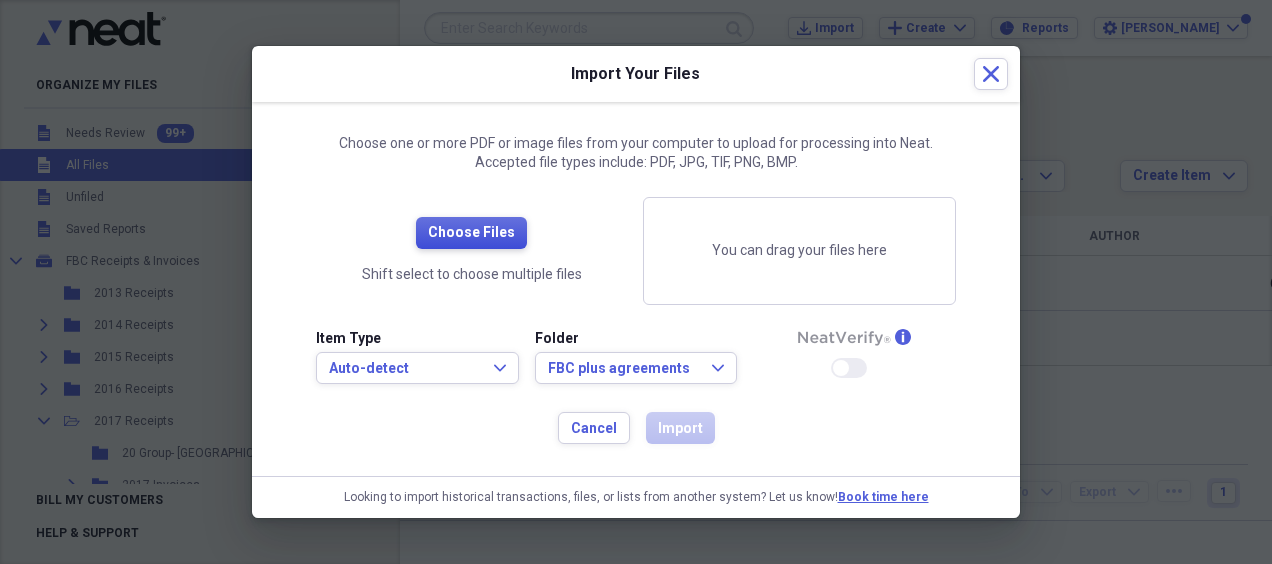 click on "Choose Files" at bounding box center [471, 233] 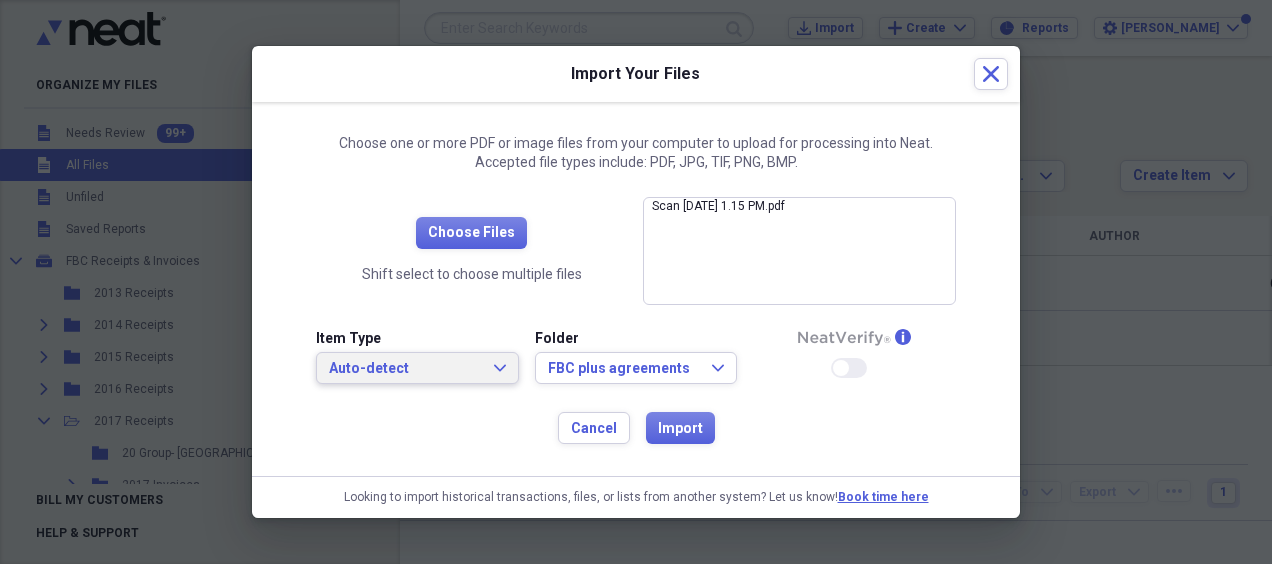 click on "Auto-detect Expand" at bounding box center (417, 368) 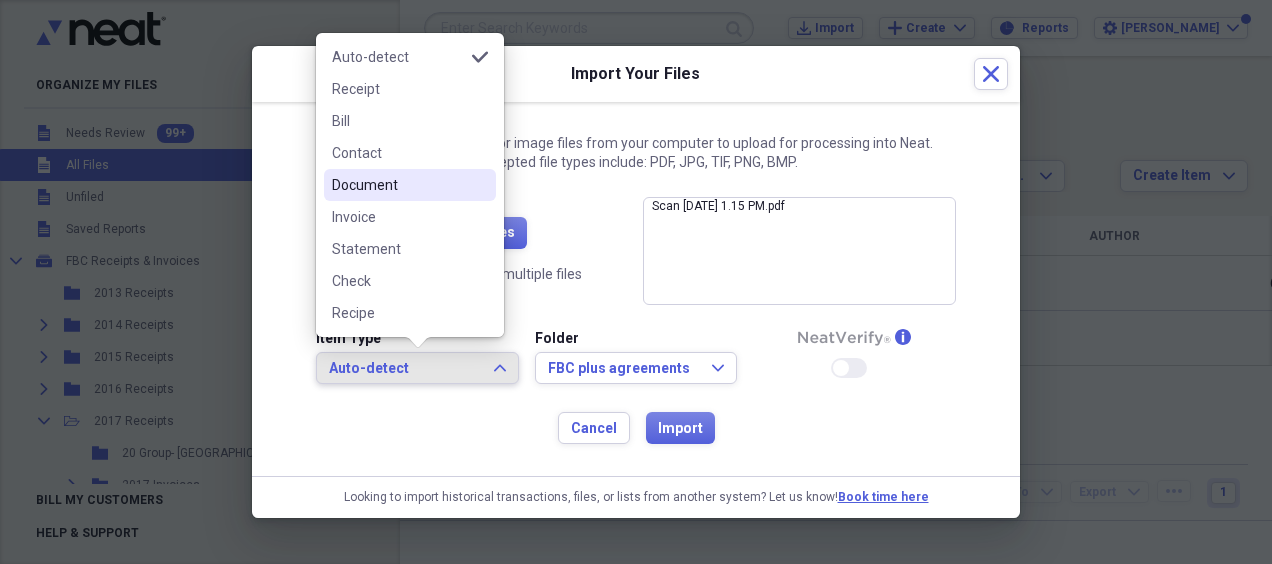 click on "Document" at bounding box center [398, 185] 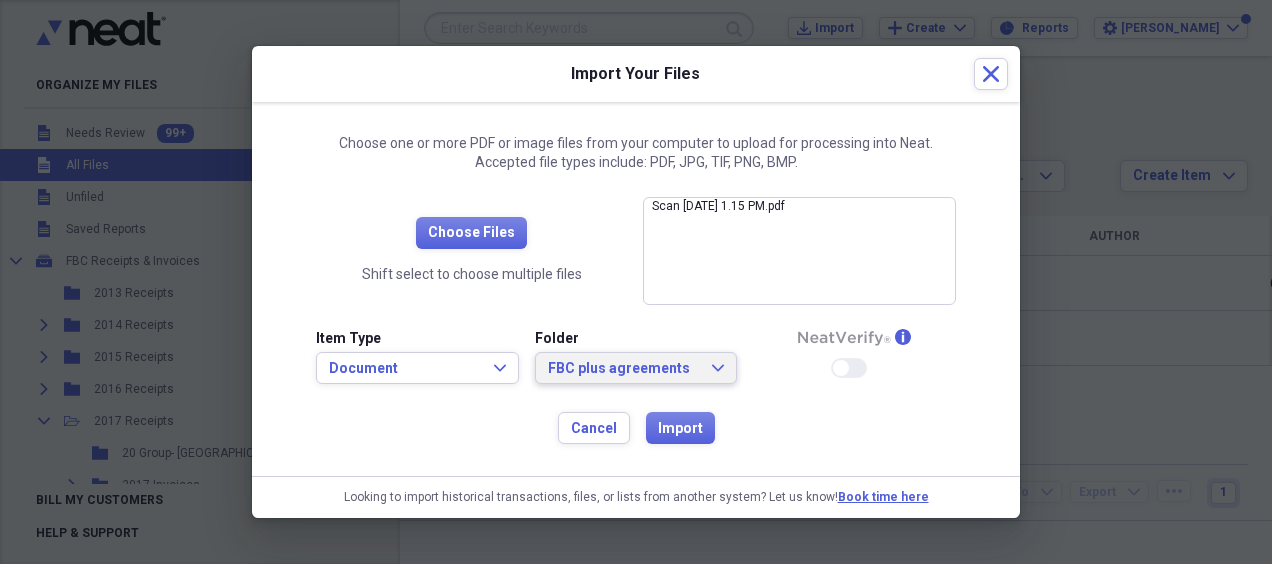 click on "Expand" 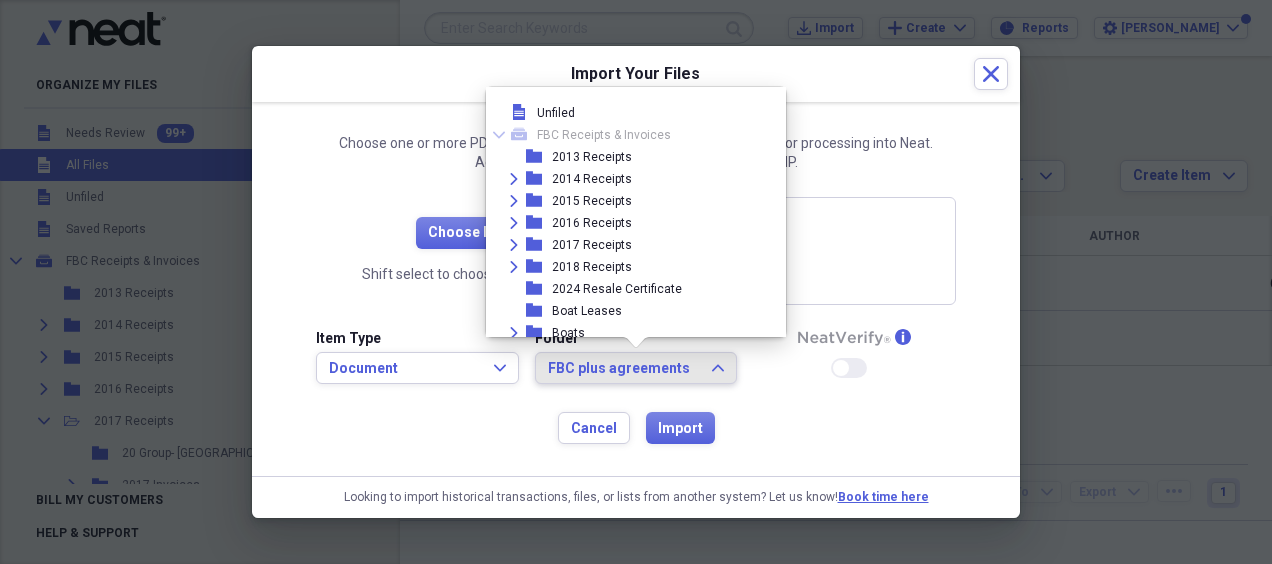 scroll, scrollTop: 1745, scrollLeft: 0, axis: vertical 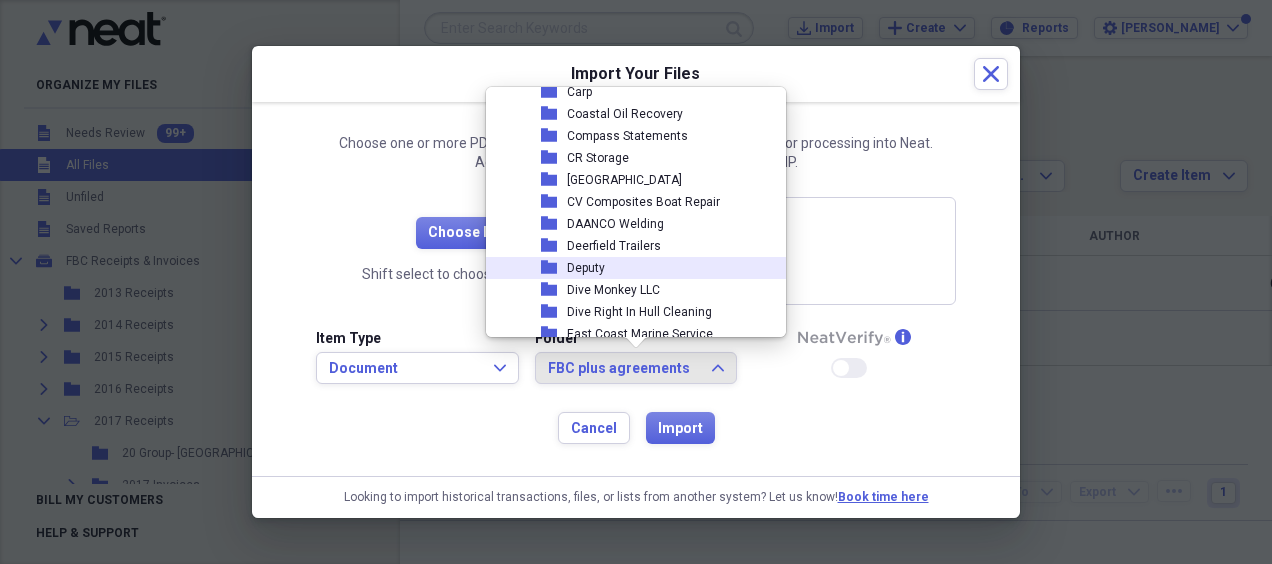 click on "Cancel Import" at bounding box center (636, 428) 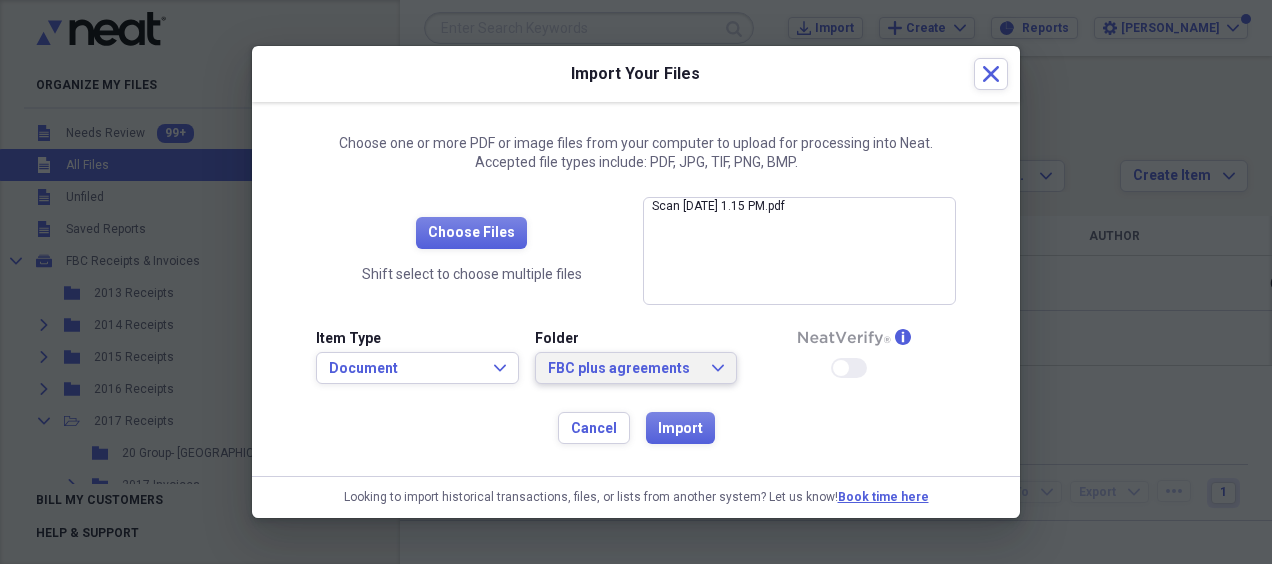click on "Expand" 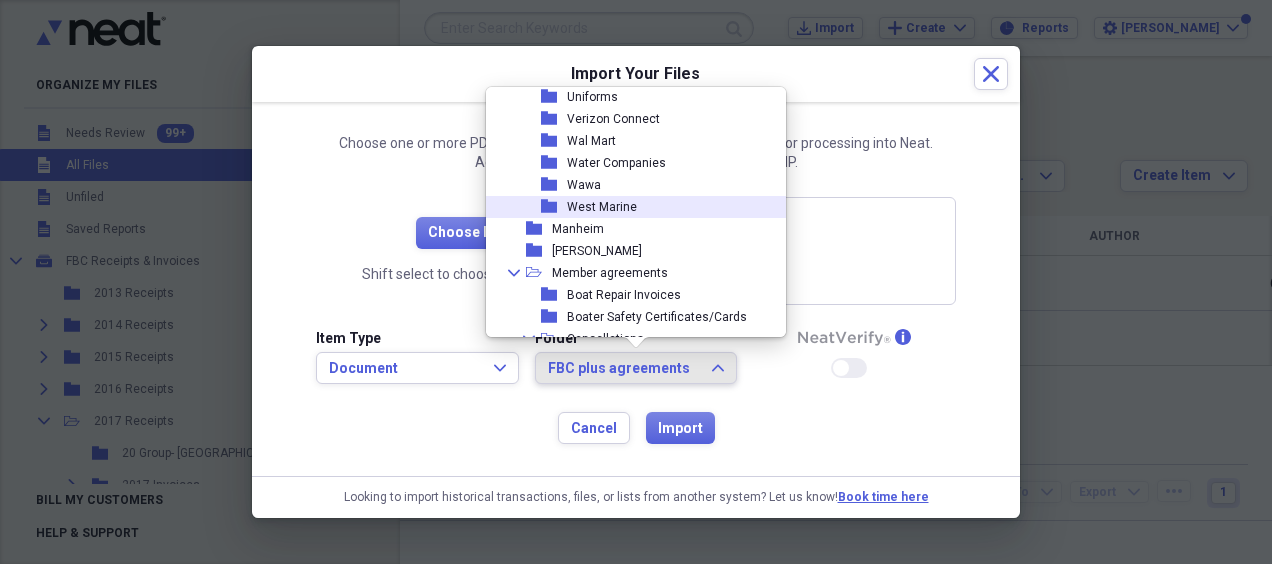 scroll, scrollTop: 3250, scrollLeft: 0, axis: vertical 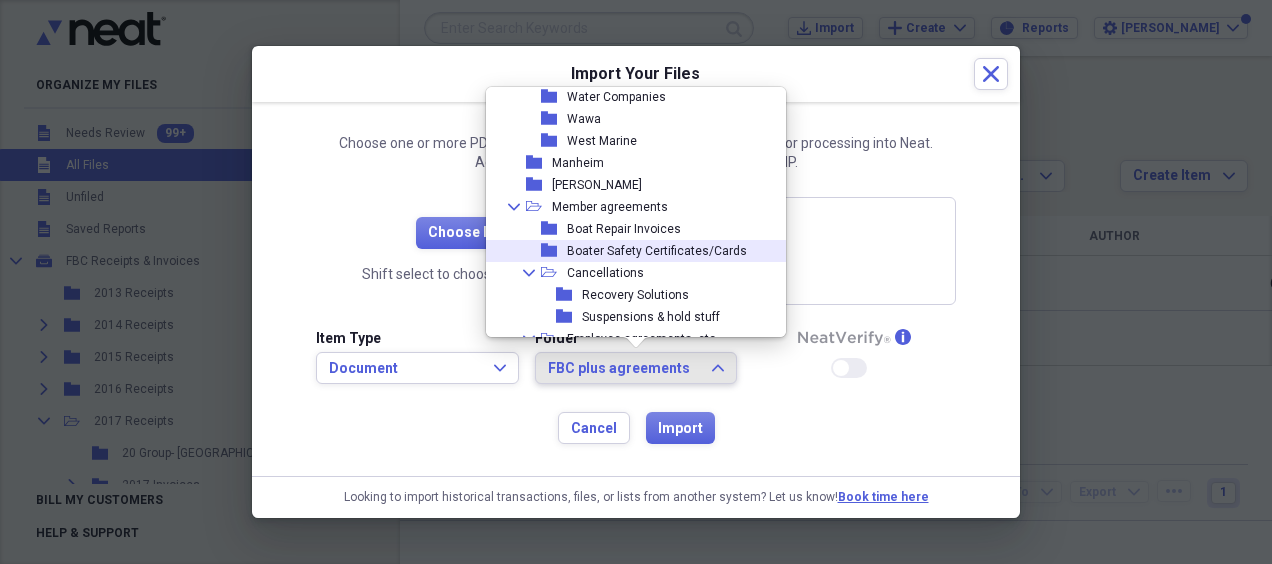 click on "Boater Safety Certificates/Cards" at bounding box center [657, 251] 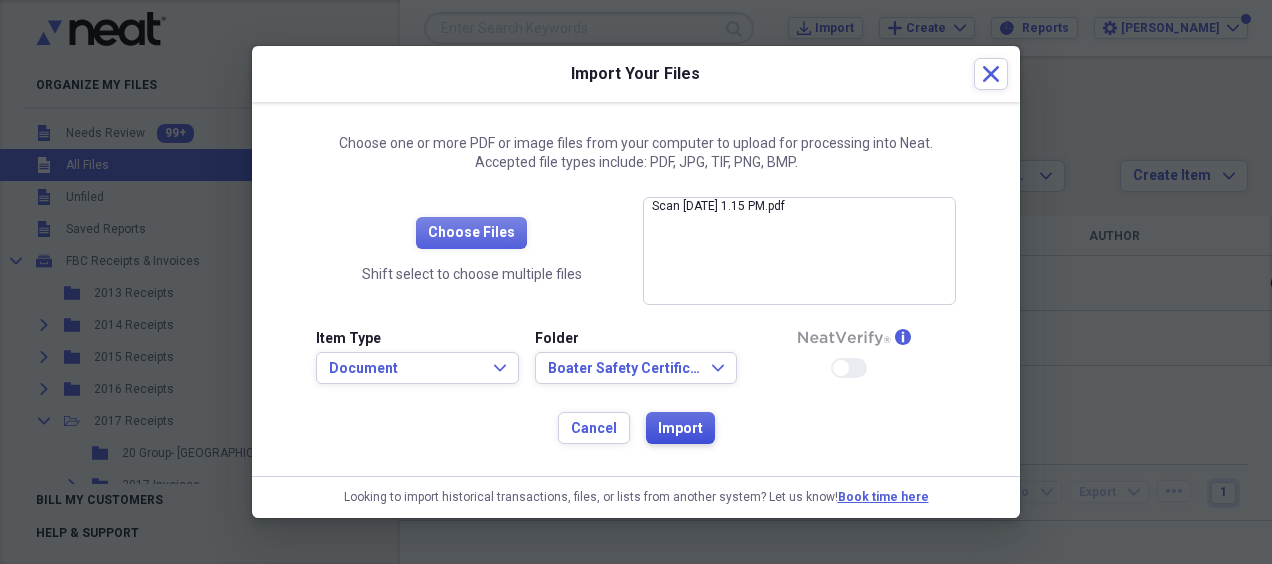 click on "Import" at bounding box center (680, 429) 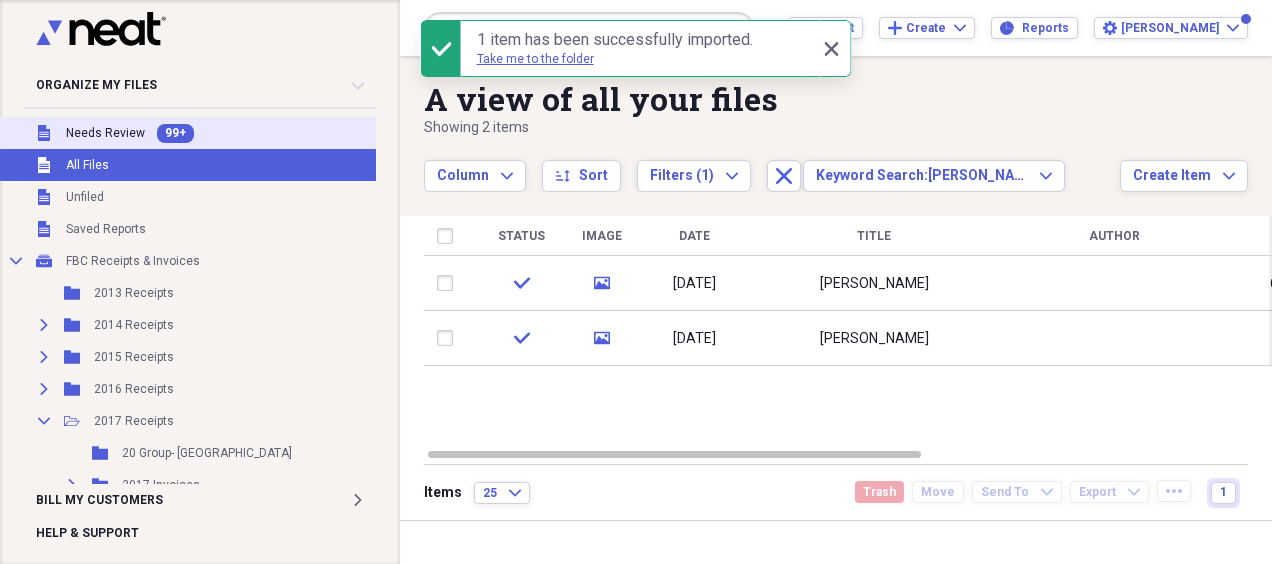 click on "Needs Review" at bounding box center (105, 133) 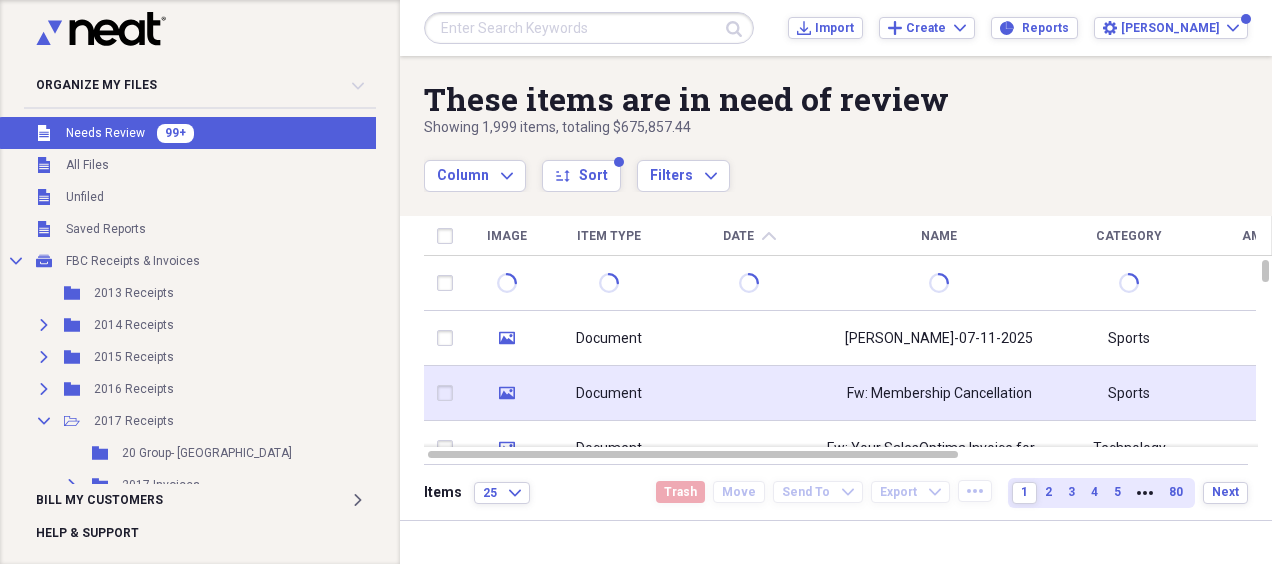 click at bounding box center [749, 393] 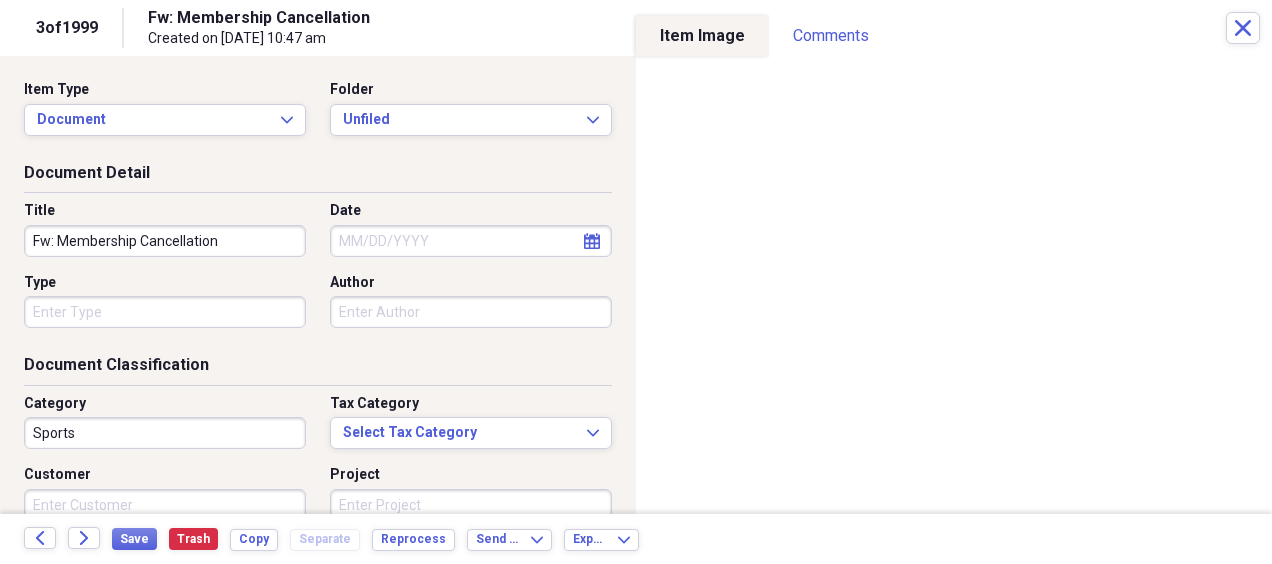 drag, startPoint x: 217, startPoint y: 238, endPoint x: 36, endPoint y: 231, distance: 181.13531 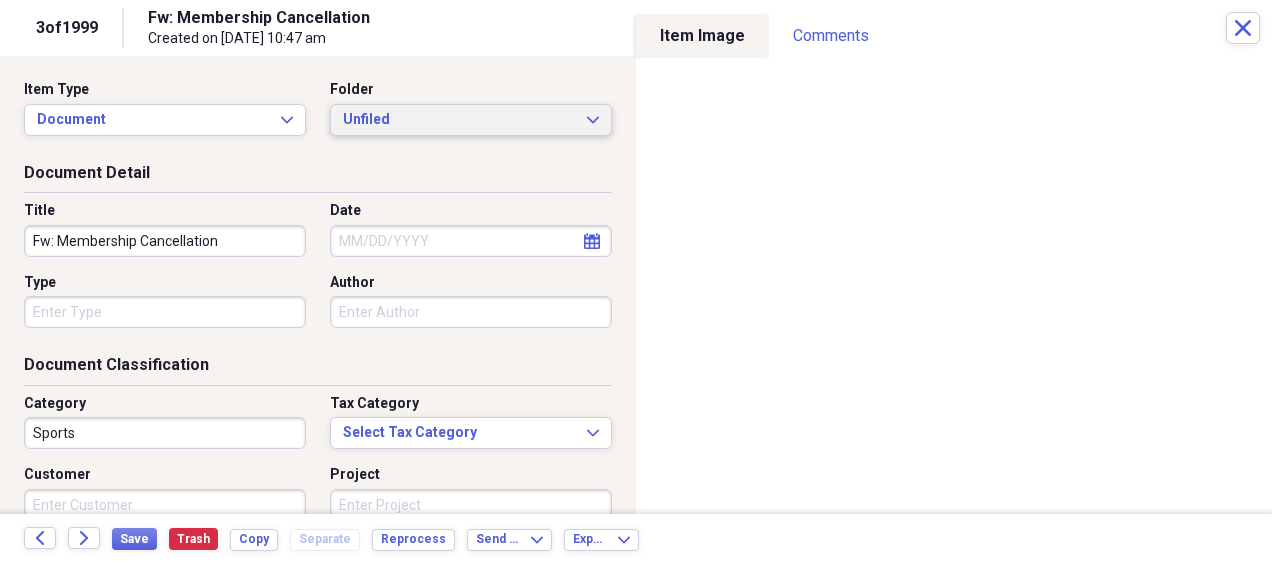 click on "Expand" 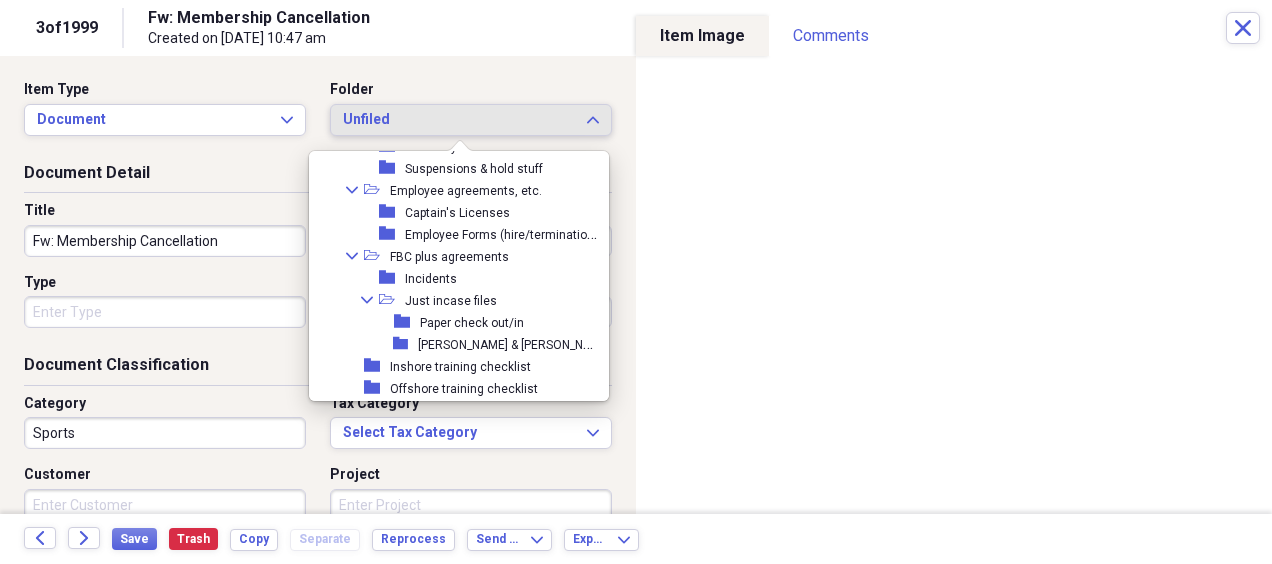 scroll, scrollTop: 3420, scrollLeft: 0, axis: vertical 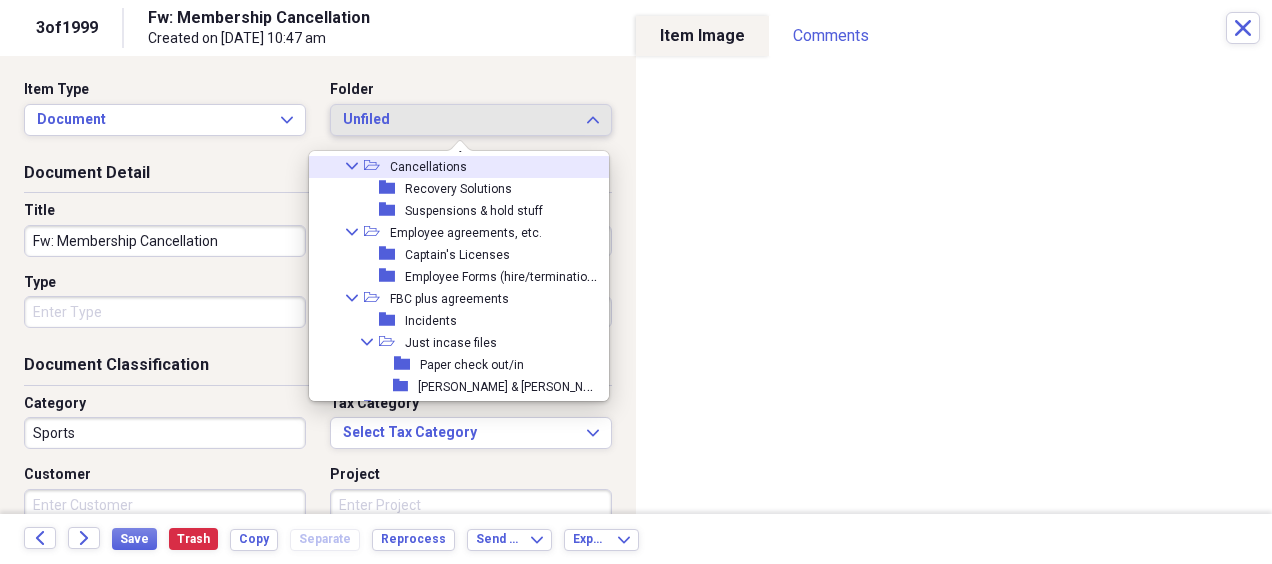 click on "Cancellations" at bounding box center [428, 167] 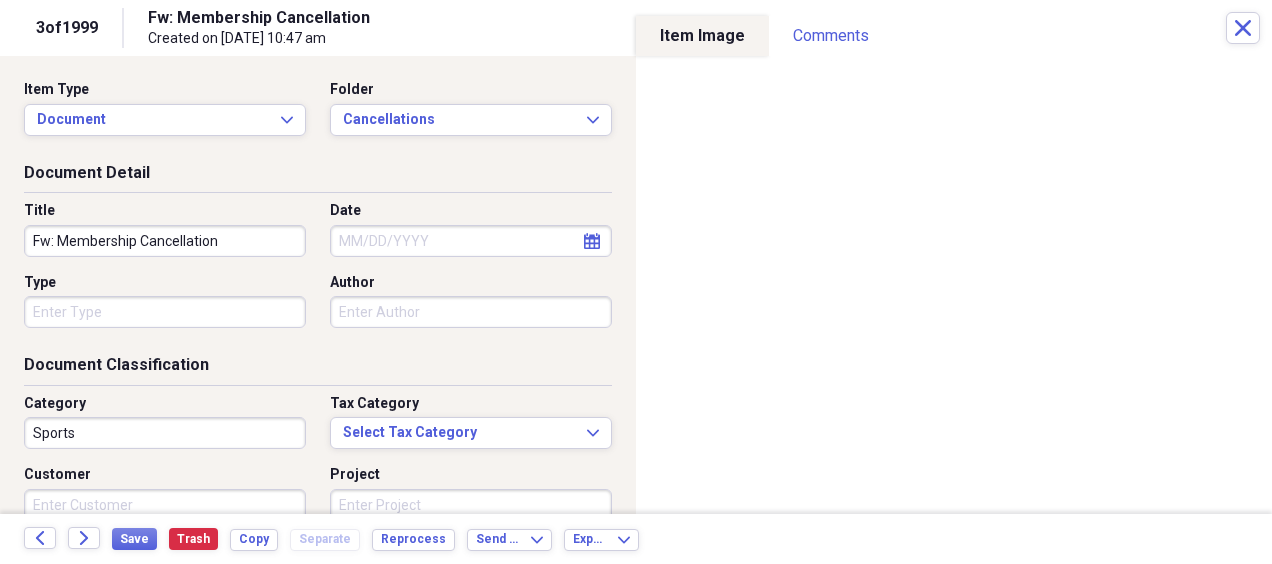 drag, startPoint x: 175, startPoint y: 244, endPoint x: 0, endPoint y: 262, distance: 175.92328 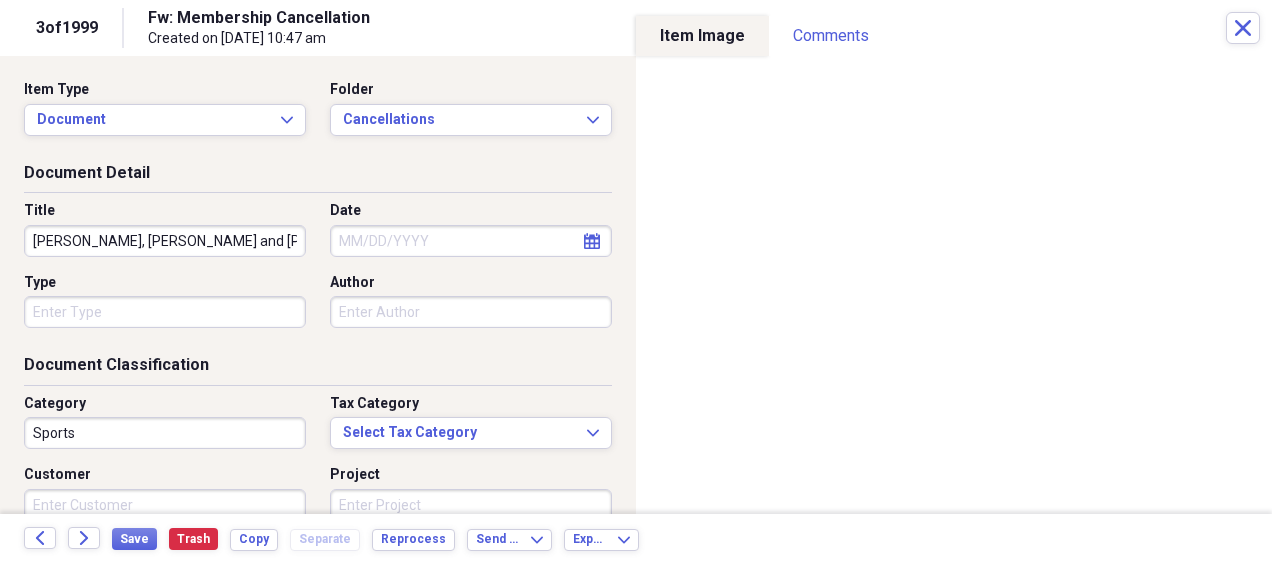 type on "[PERSON_NAME], [PERSON_NAME] and [PERSON_NAME]" 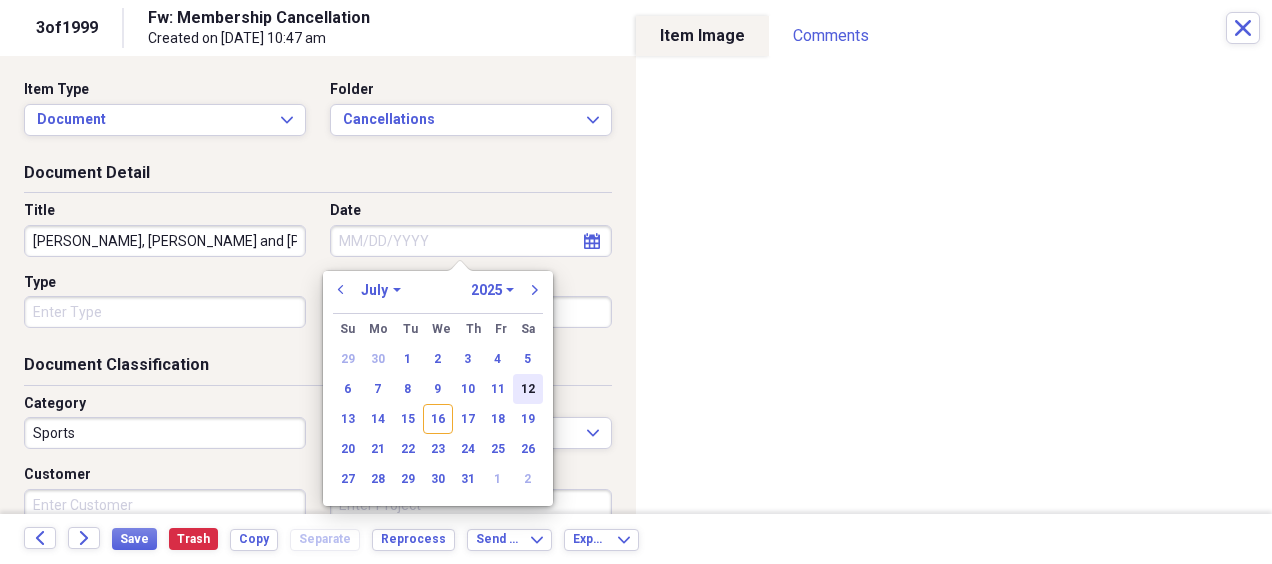click on "12" at bounding box center [528, 389] 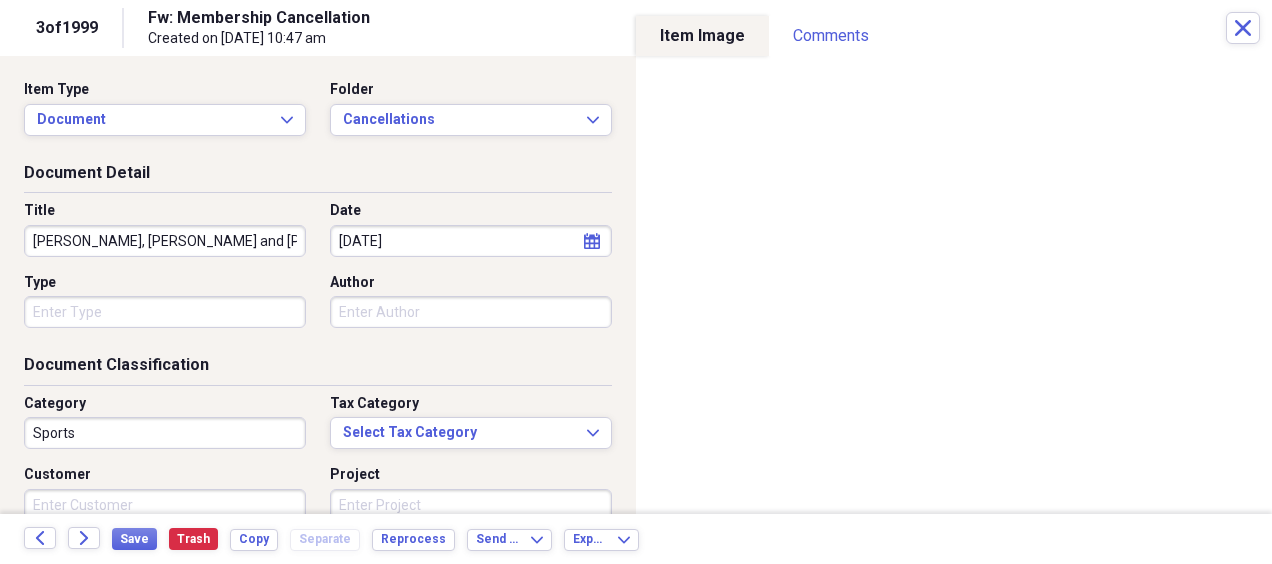 type on "[DATE]" 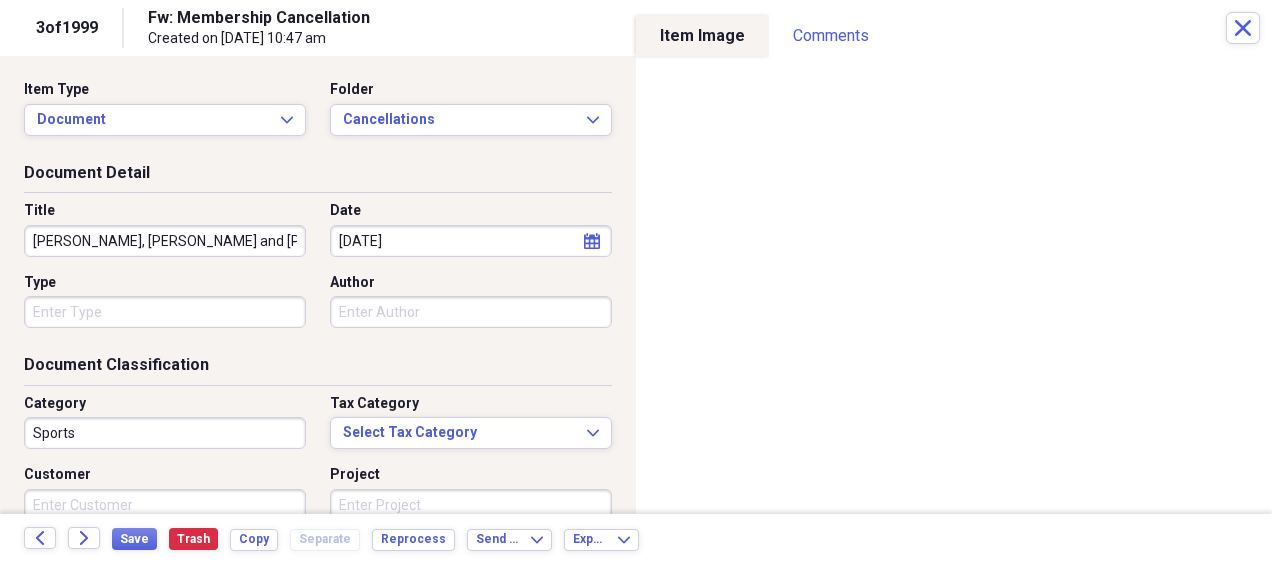 click on "Organize My Files 99+ Collapse Unfiled Needs Review 99+ Unfiled All Files Unfiled Unfiled Unfiled Saved Reports Collapse My Cabinet FBC Receipts & Invoices Add Folder Folder 2013 Receipts Add Folder Expand Folder 2014 Receipts Add Folder Expand Folder 2015 Receipts Add Folder Expand Folder 2016 Receipts Add Folder Collapse Open Folder 2017 Receipts Add Folder Folder 20 Group- NC Add Folder Expand Folder 2017 Invoices Add Folder Folder [PERSON_NAME] 2017 Receipts Add Folder Expand Folder 2018 Receipts Add Folder Folder 2024 Resale Certificate Add Folder Folder Boat Leases Add Folder Expand Folder Boats Add Folder Expand Folder [PERSON_NAME] & [PERSON_NAME] Receipts Add Folder Folder Contractors Add Folder Folder Cumberland Farms Add Folder Collapse Open Folder Employee reimbursements/receipts Add Folder Expand Folder [PERSON_NAME] Add Folder Folder [PERSON_NAME] Add Folder Folder [PERSON_NAME] Add Folder Folder [PERSON_NAME] Add Folder Folder [PERSON_NAME] Add Folder Expand Folder [PERSON_NAME] Add Folder Collapse Open Folder 1" at bounding box center [636, 282] 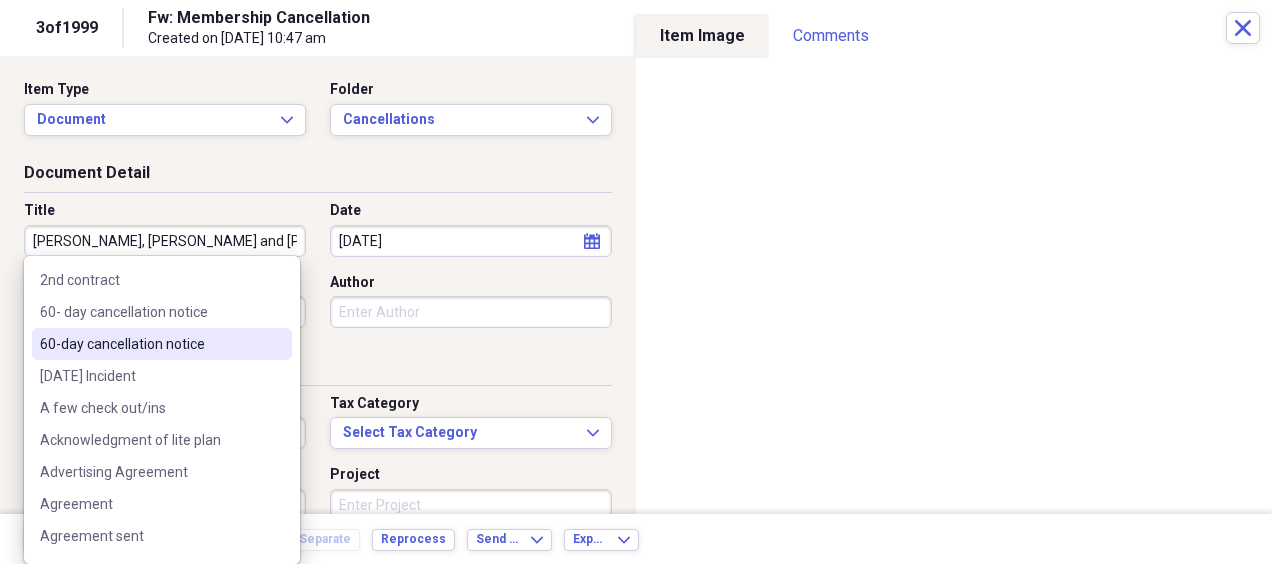click on "60-day cancellation notice" at bounding box center (150, 344) 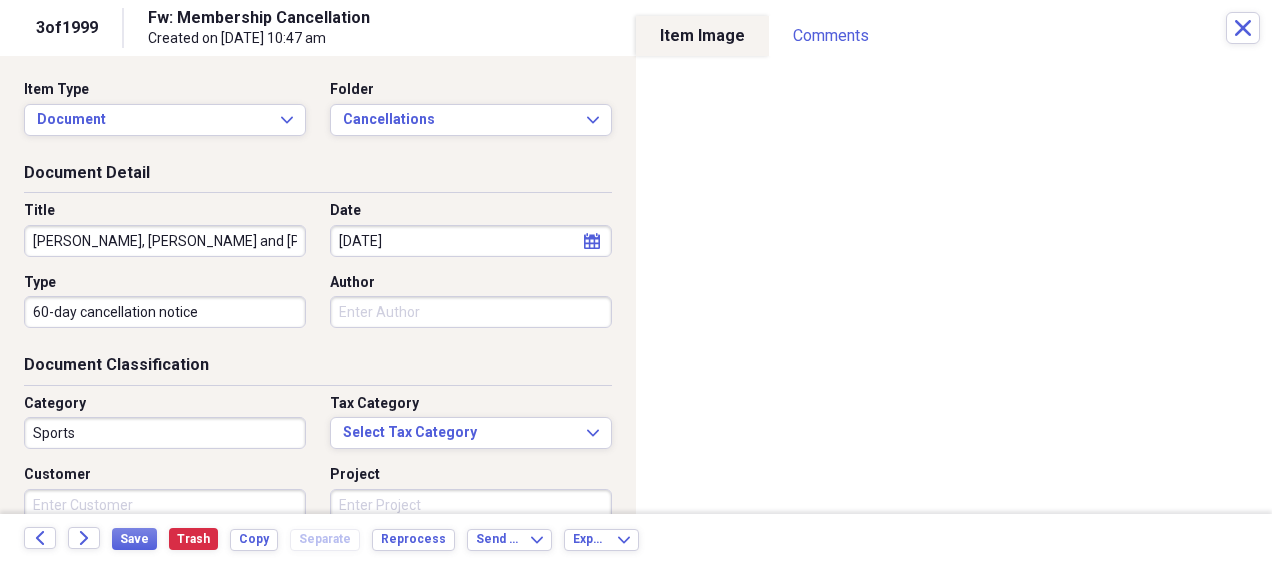 click on "Sports" at bounding box center [165, 433] 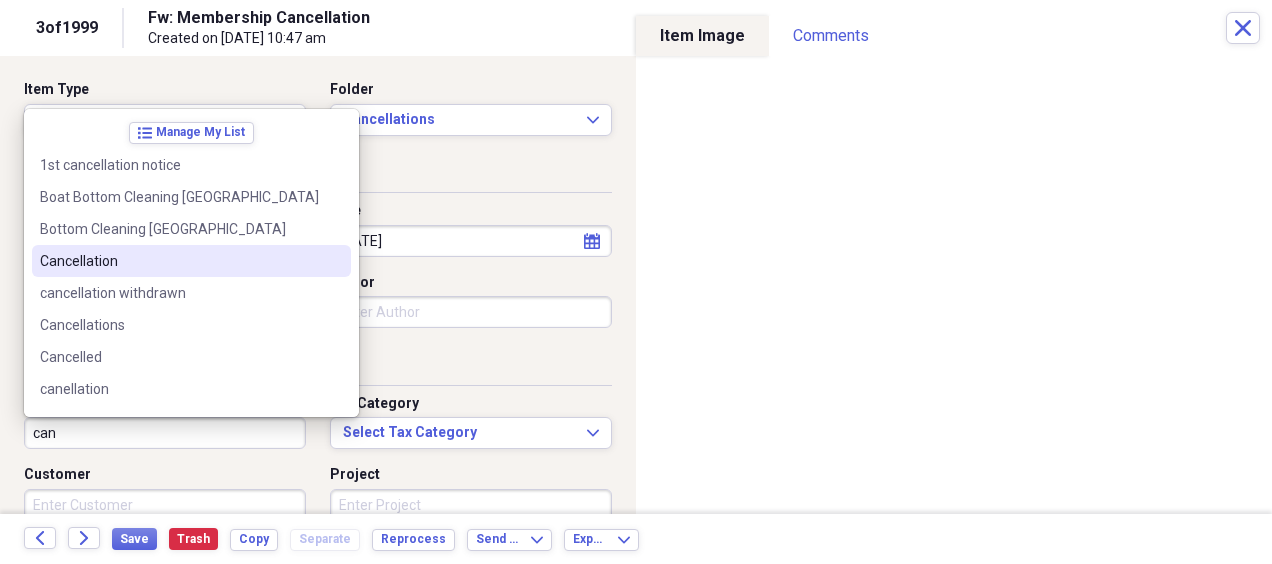 click on "Cancellation" at bounding box center (179, 261) 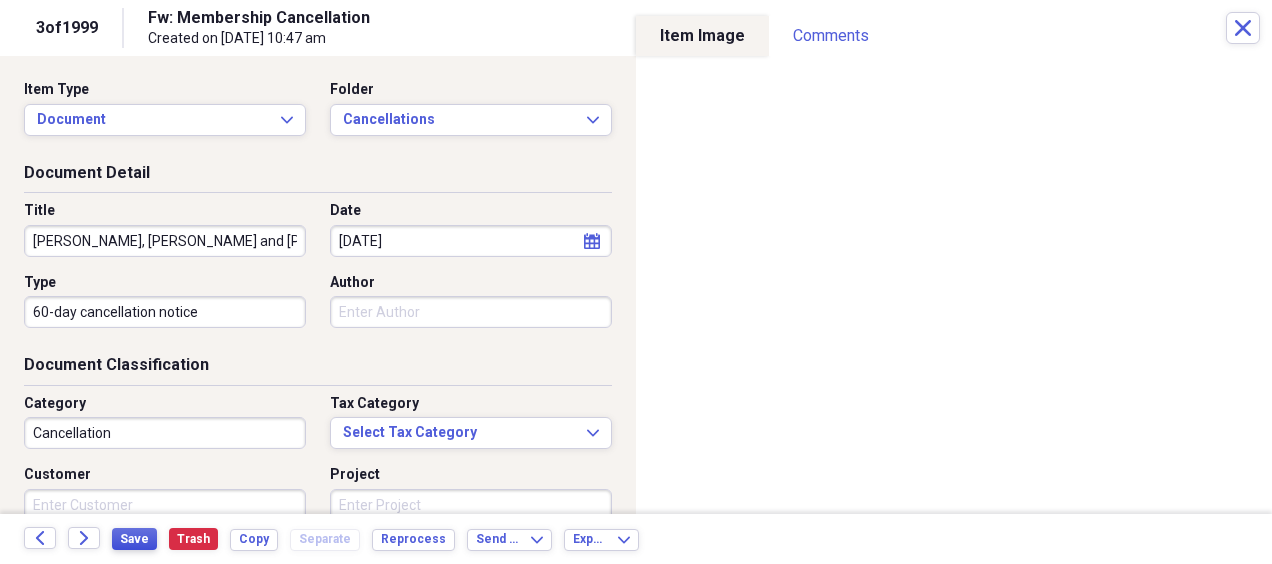 click on "Save" at bounding box center (134, 539) 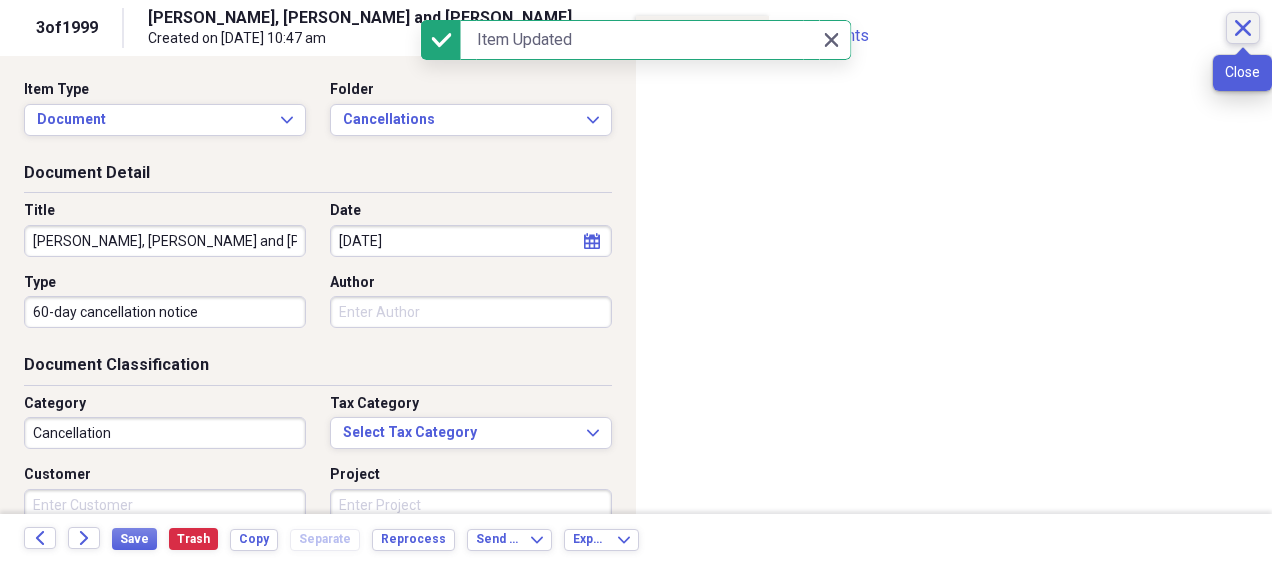 click on "Close" at bounding box center [1243, 28] 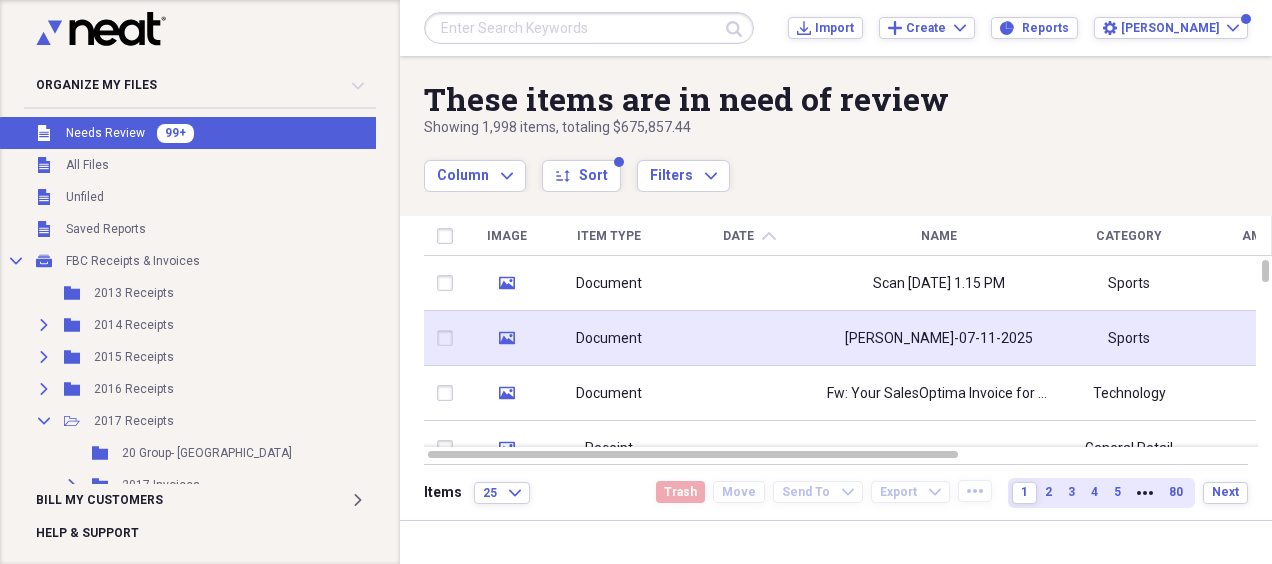 click at bounding box center [749, 338] 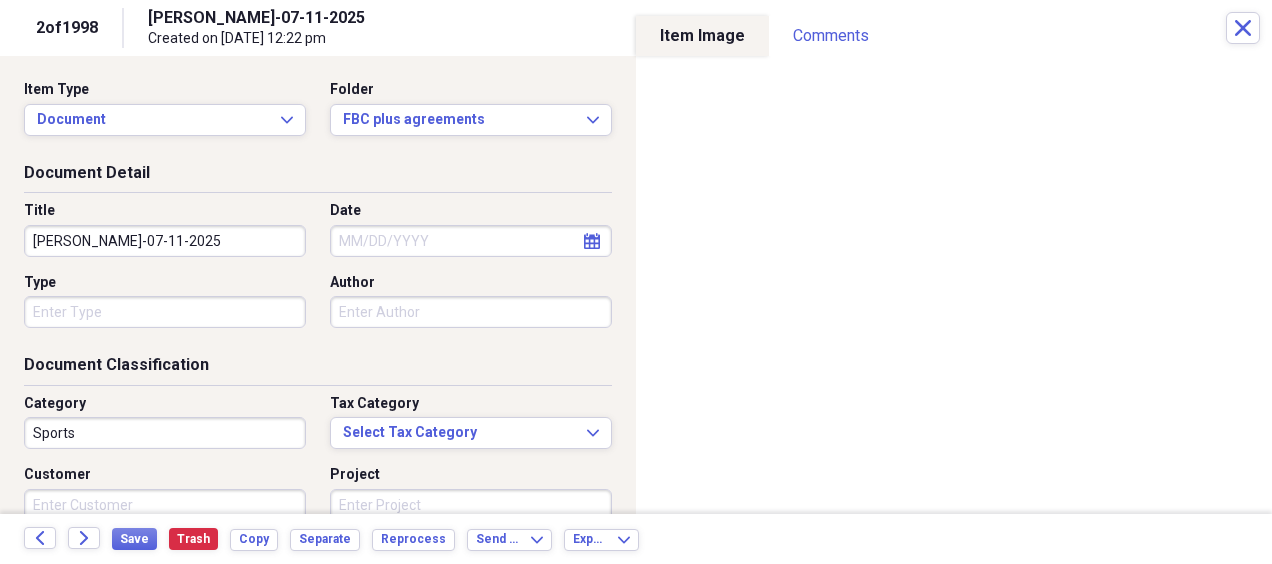 click on "calendar Calendar" at bounding box center [592, 241] 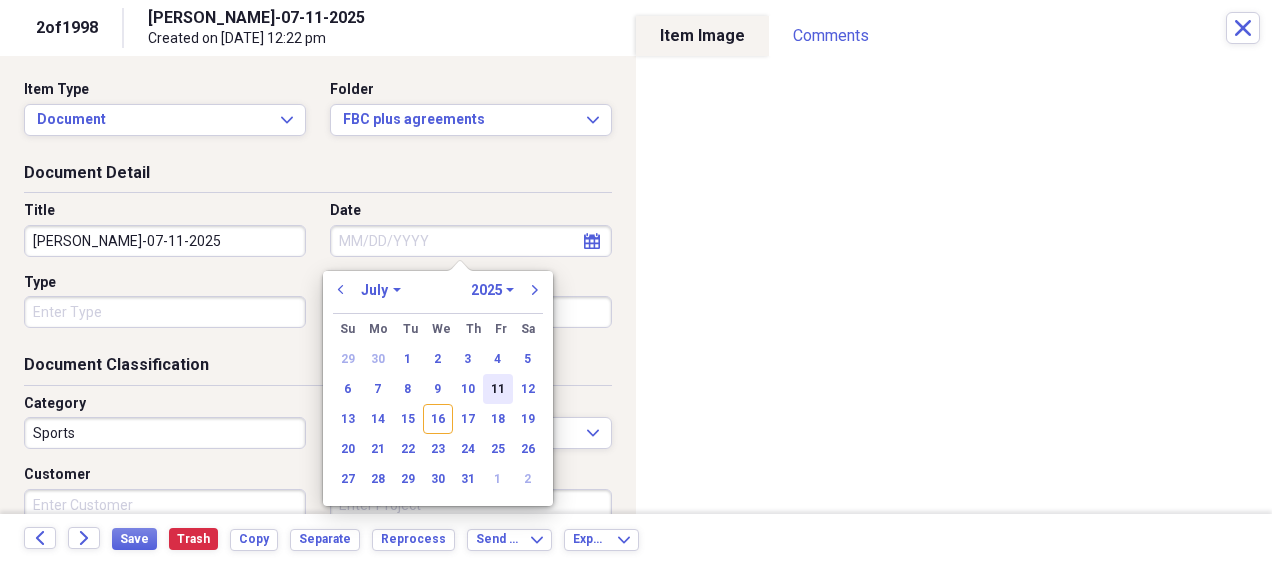 click on "11" at bounding box center (498, 389) 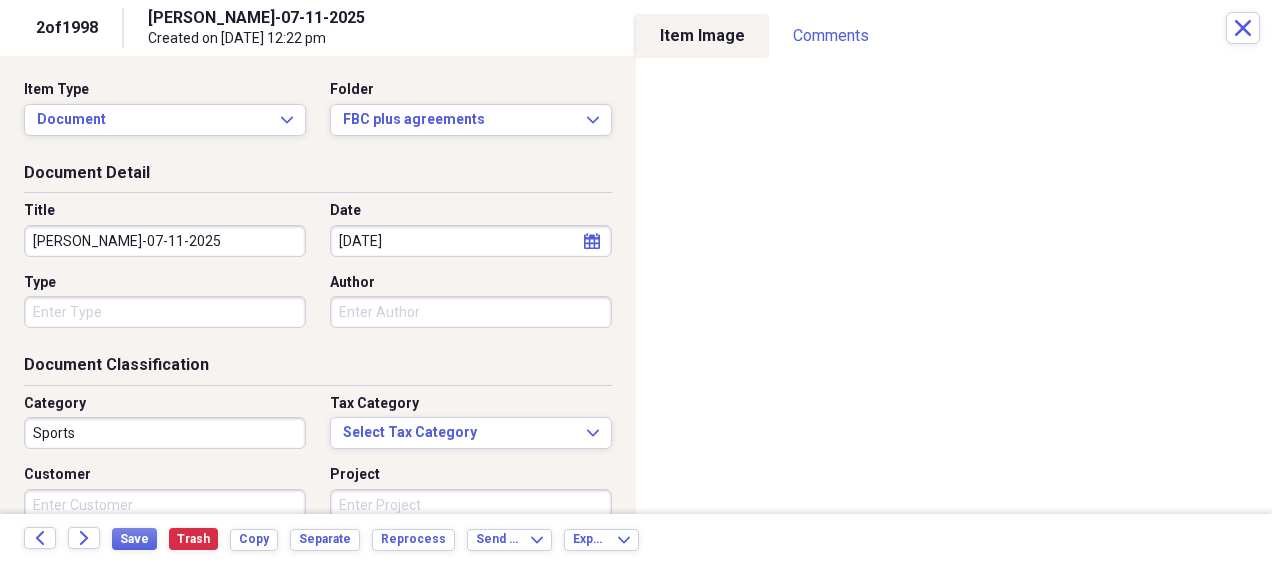 click on "Organize My Files 99+ Collapse Unfiled Needs Review 99+ Unfiled All Files Unfiled Unfiled Unfiled Saved Reports Collapse My Cabinet FBC Receipts & Invoices Add Folder Folder 2013 Receipts Add Folder Expand Folder 2014 Receipts Add Folder Expand Folder 2015 Receipts Add Folder Expand Folder 2016 Receipts Add Folder Collapse Open Folder 2017 Receipts Add Folder Folder 20 Group- NC Add Folder Expand Folder 2017 Invoices Add Folder Folder [PERSON_NAME] 2017 Receipts Add Folder Expand Folder 2018 Receipts Add Folder Folder 2024 Resale Certificate Add Folder Folder Boat Leases Add Folder Expand Folder Boats Add Folder Expand Folder [PERSON_NAME] & [PERSON_NAME] Receipts Add Folder Folder Contractors Add Folder Folder Cumberland Farms Add Folder Collapse Open Folder Employee reimbursements/receipts Add Folder Expand Folder [PERSON_NAME] Add Folder Folder [PERSON_NAME] Add Folder Folder [PERSON_NAME] Add Folder Folder [PERSON_NAME] Add Folder Folder [PERSON_NAME] Add Folder Expand Folder [PERSON_NAME] Add Folder Collapse Open Folder 1" at bounding box center (636, 282) 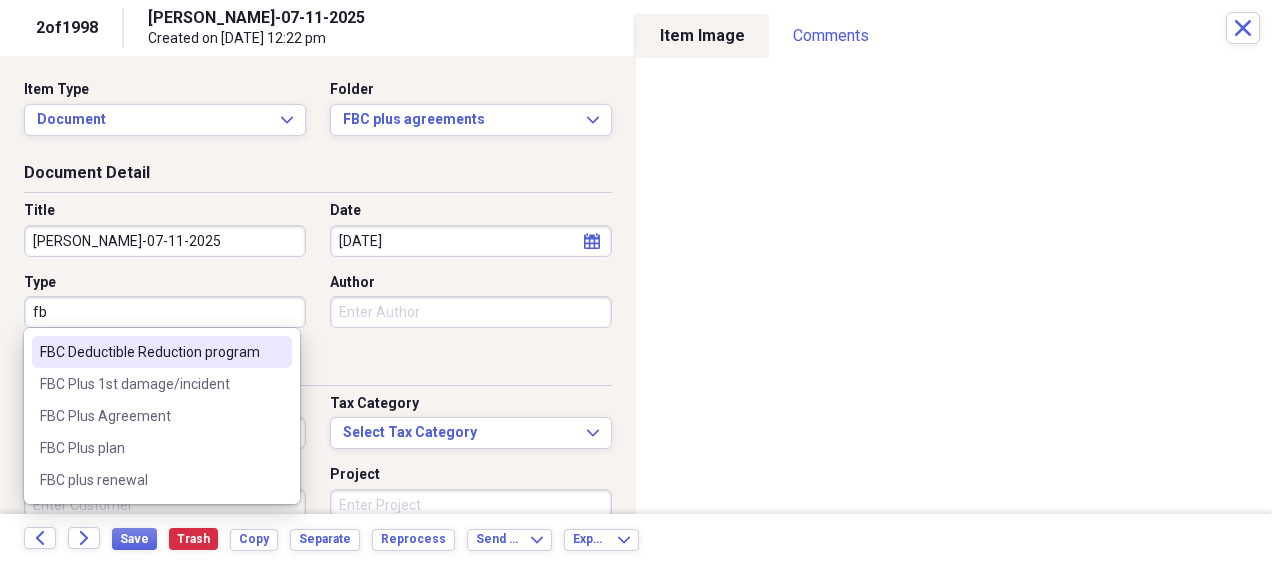 click on "FBC Deductible Reduction program" at bounding box center [150, 352] 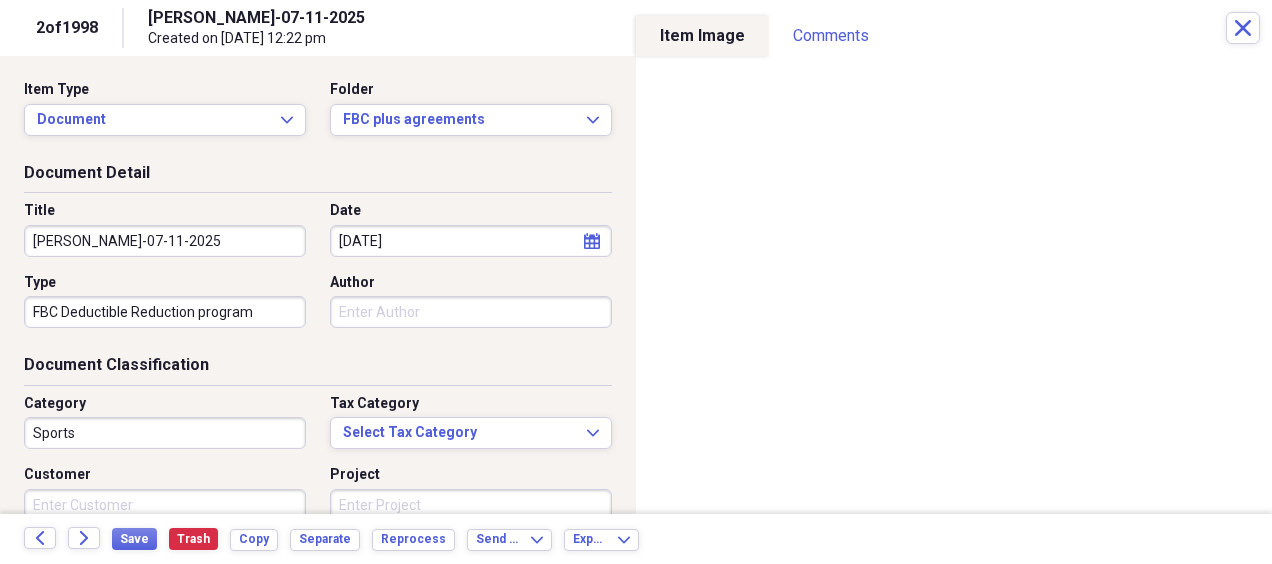 click on "Sports" at bounding box center (165, 433) 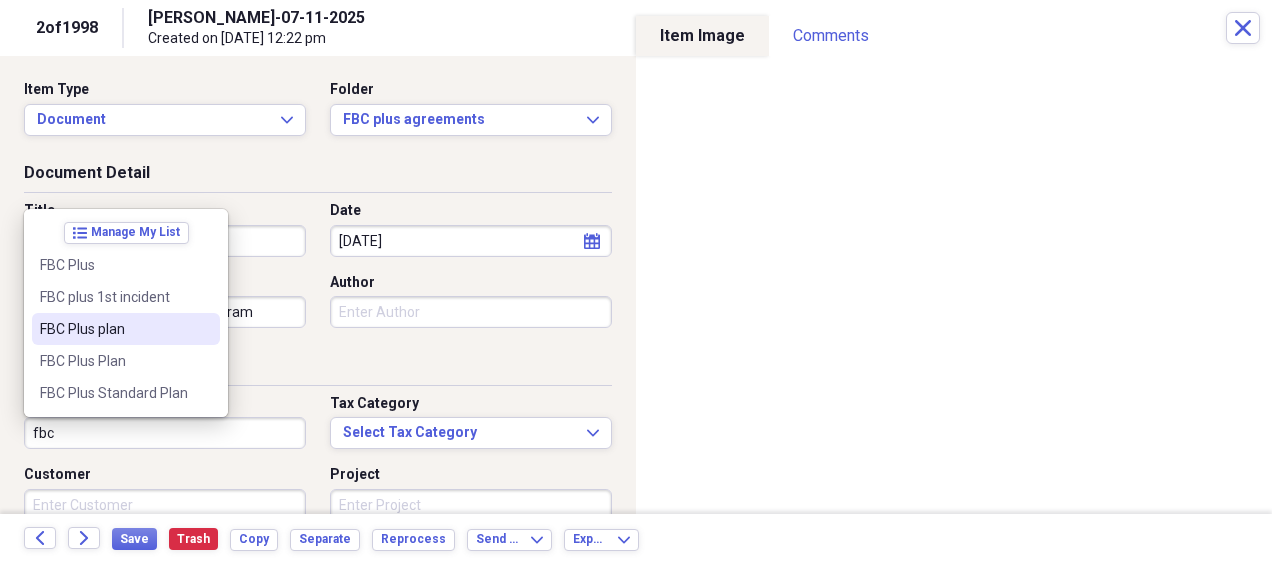click on "FBC Plus plan" at bounding box center [126, 329] 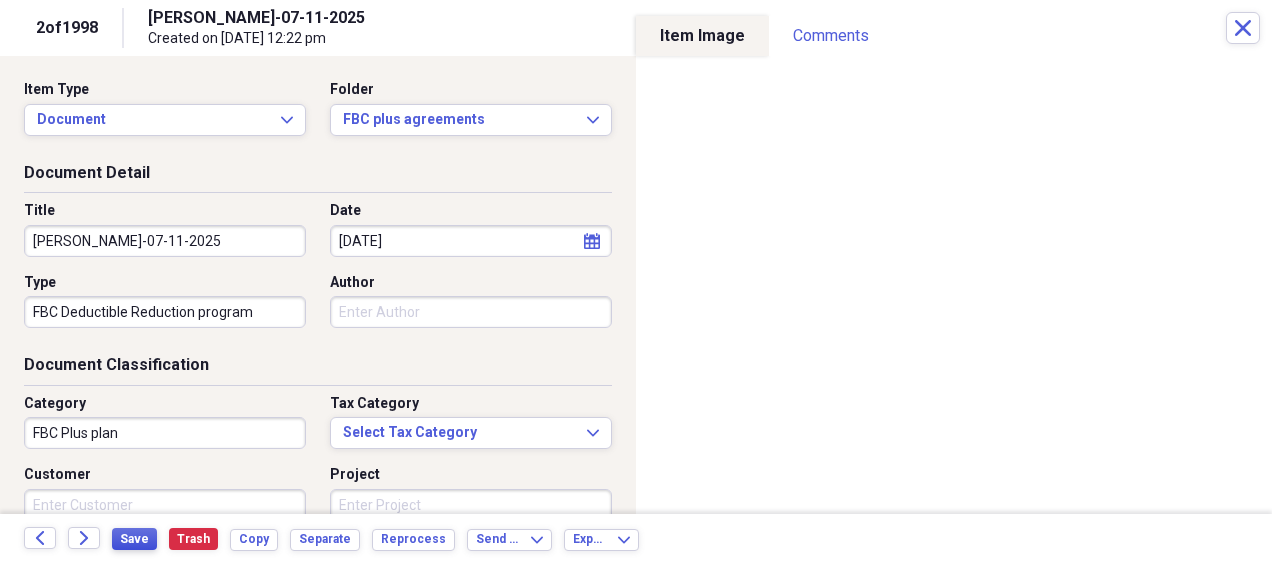 click on "Save" at bounding box center [134, 539] 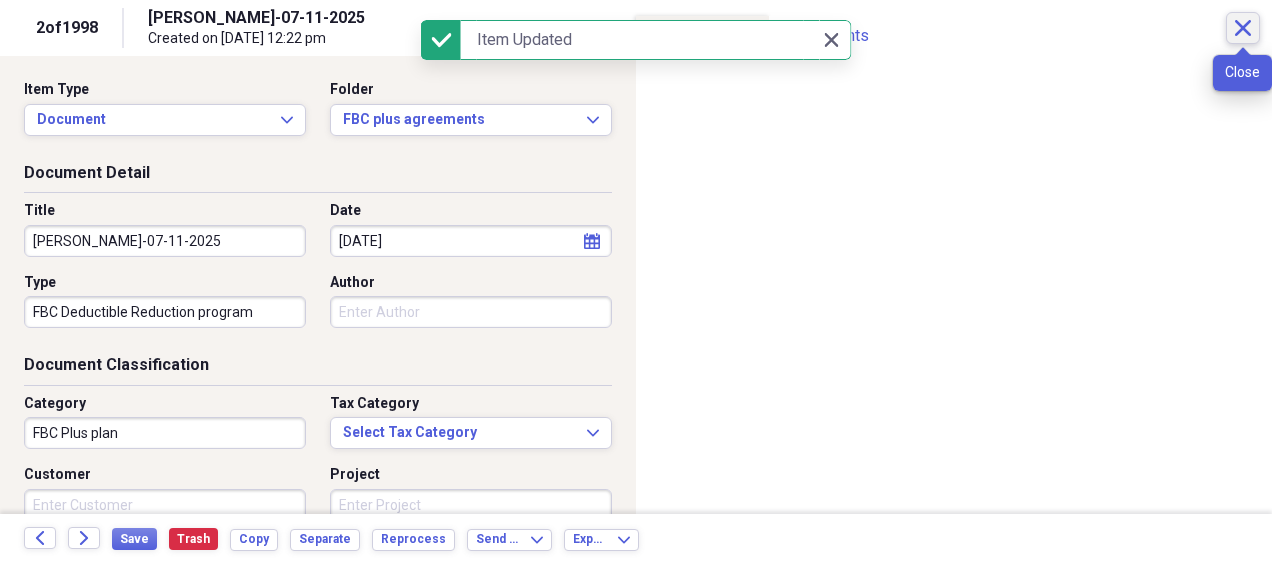 click on "Close" at bounding box center (1243, 28) 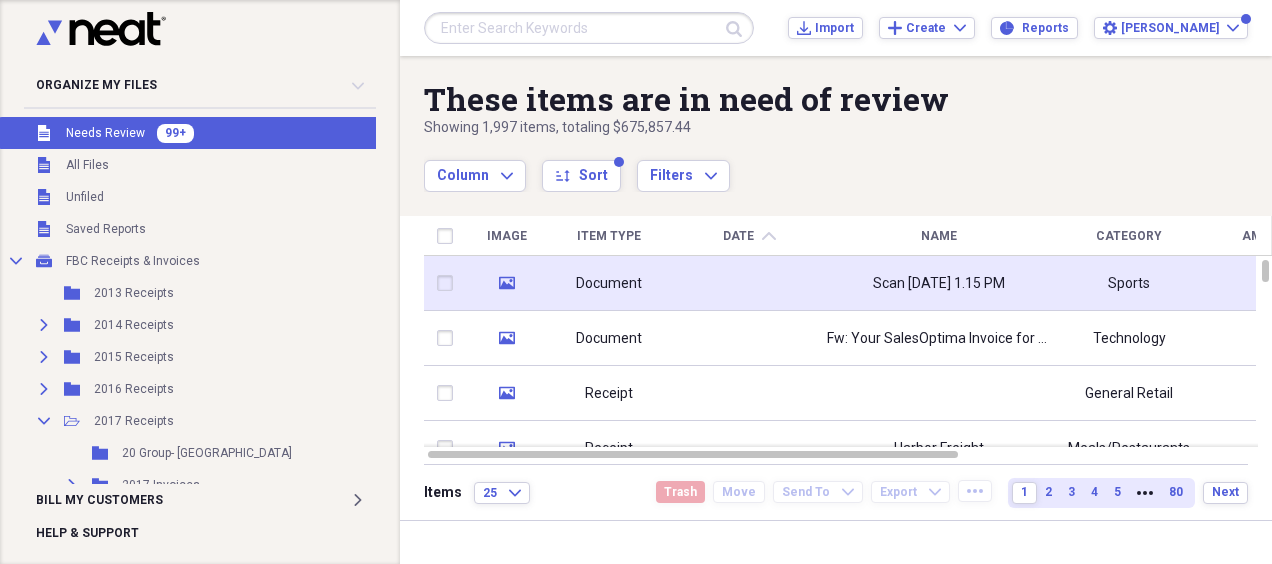 click at bounding box center (749, 283) 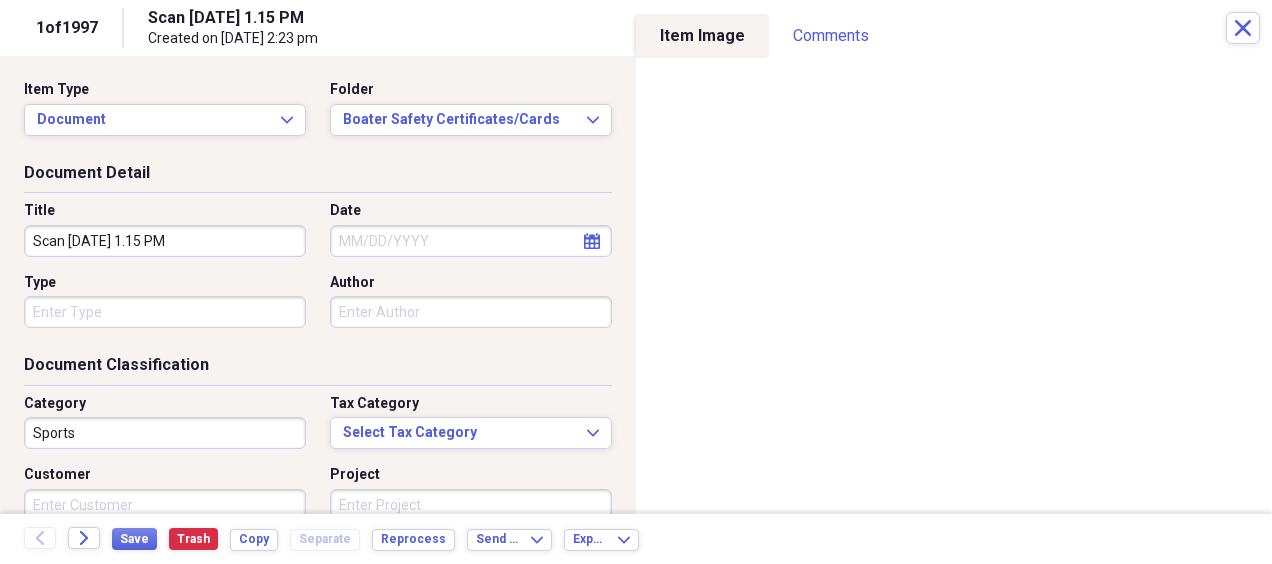 drag, startPoint x: 224, startPoint y: 238, endPoint x: 0, endPoint y: 259, distance: 224.98222 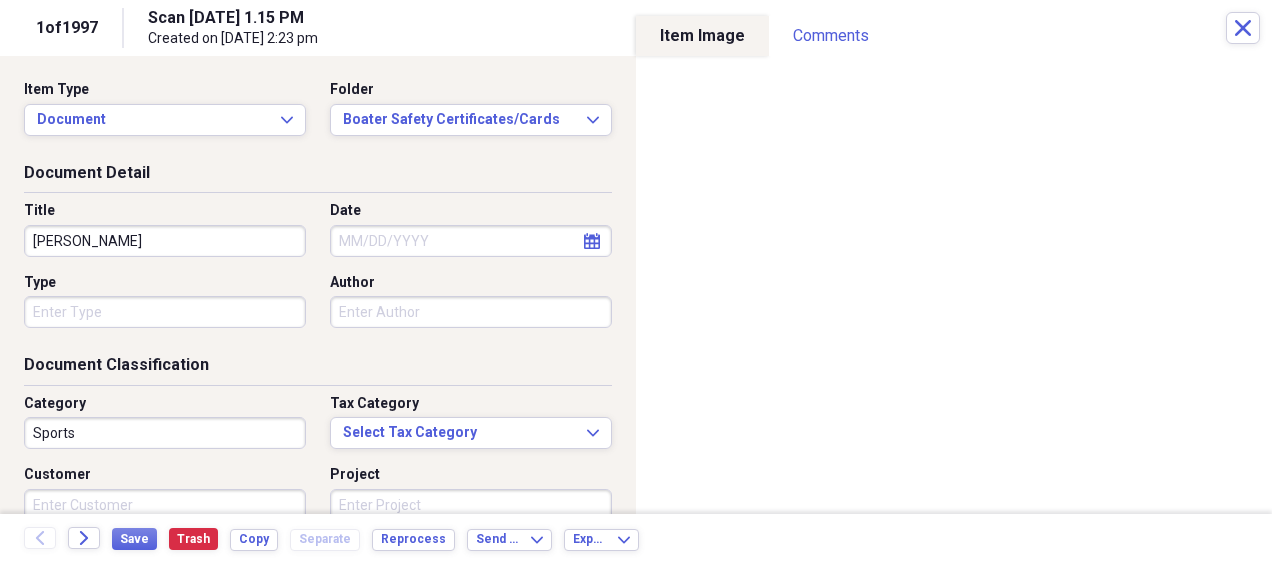 type on "[PERSON_NAME]" 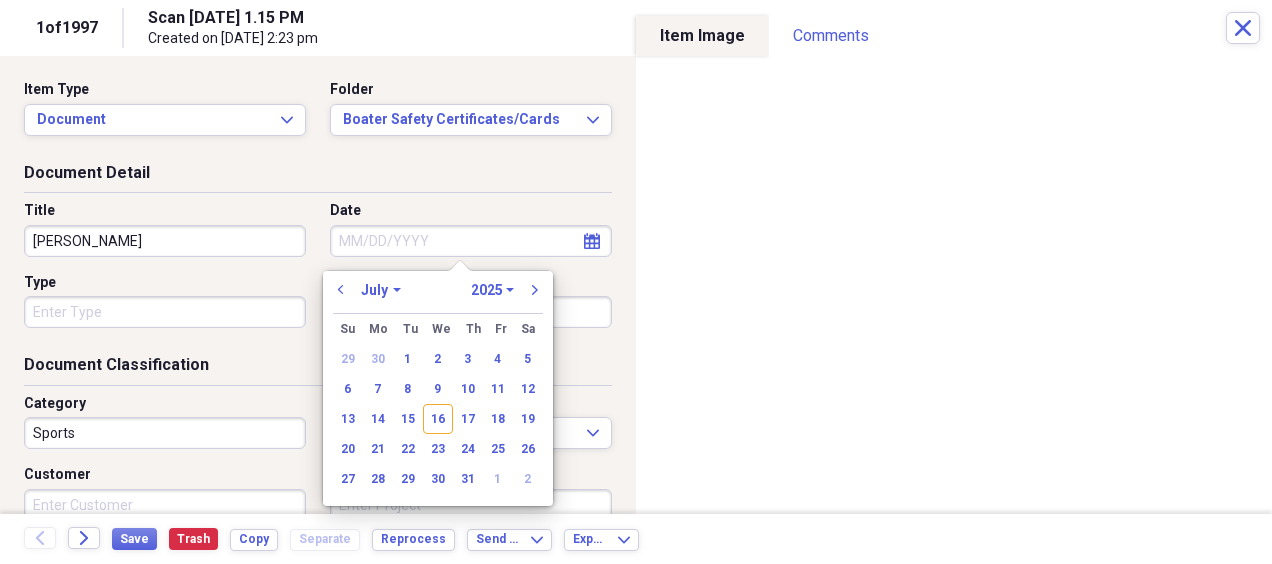 click on "Date" at bounding box center [471, 241] 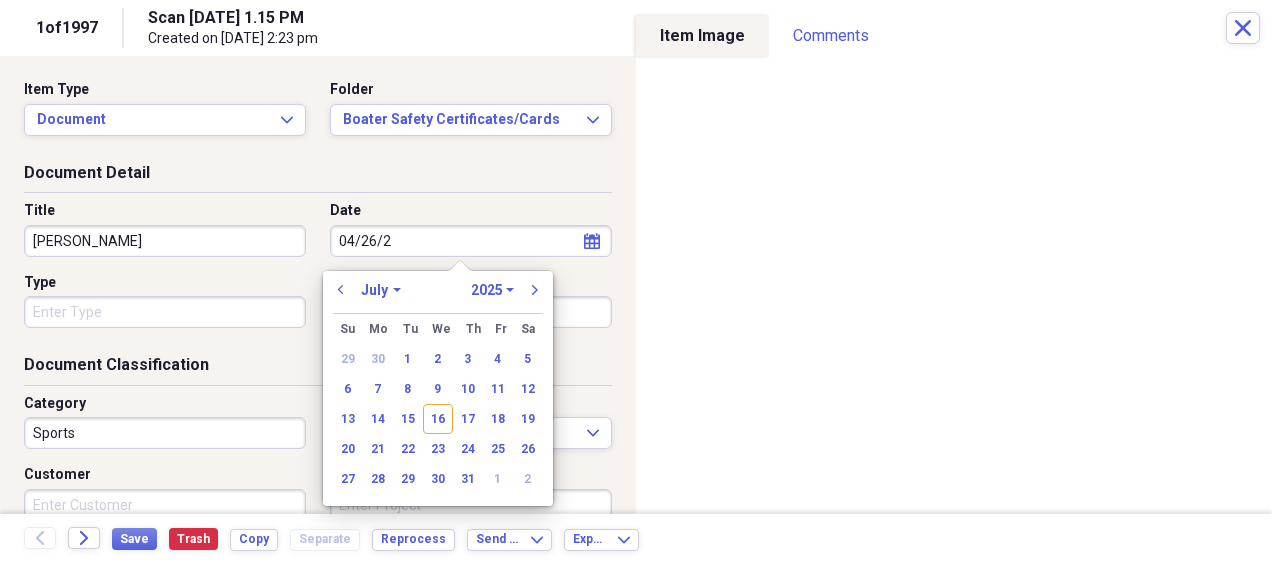 type on "[DATE]" 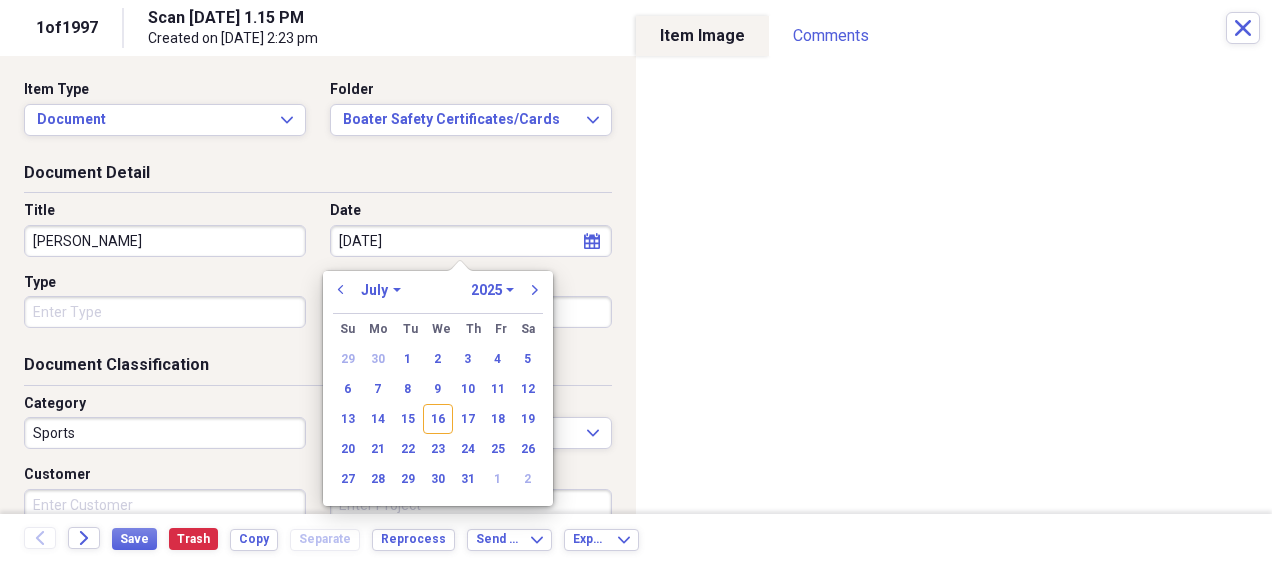 select on "3" 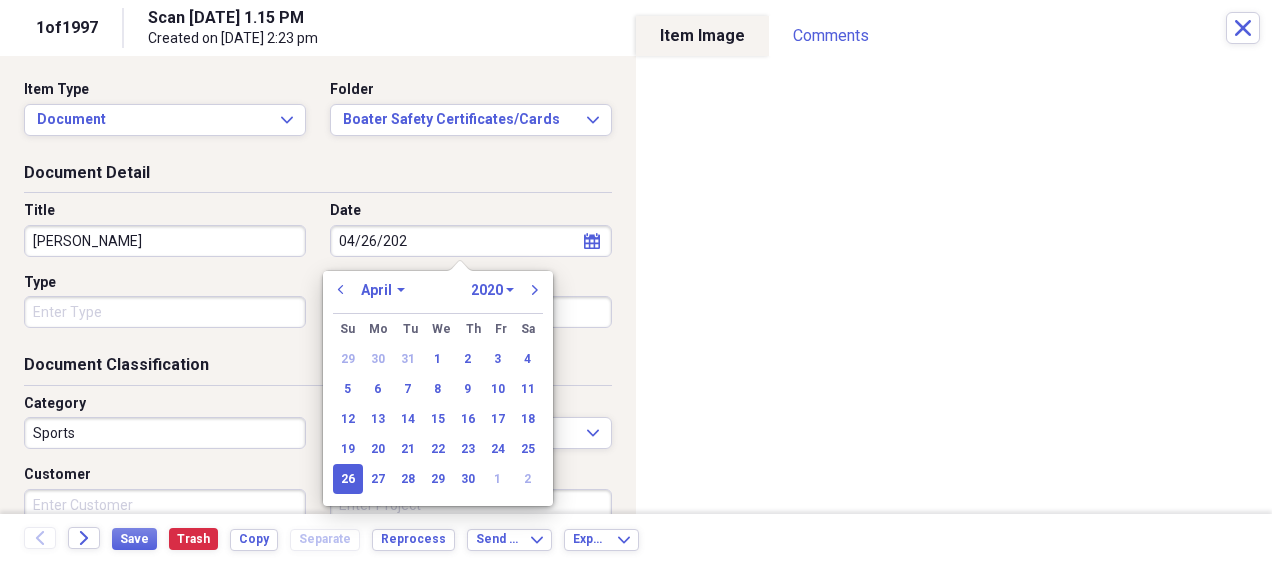 type on "[DATE]" 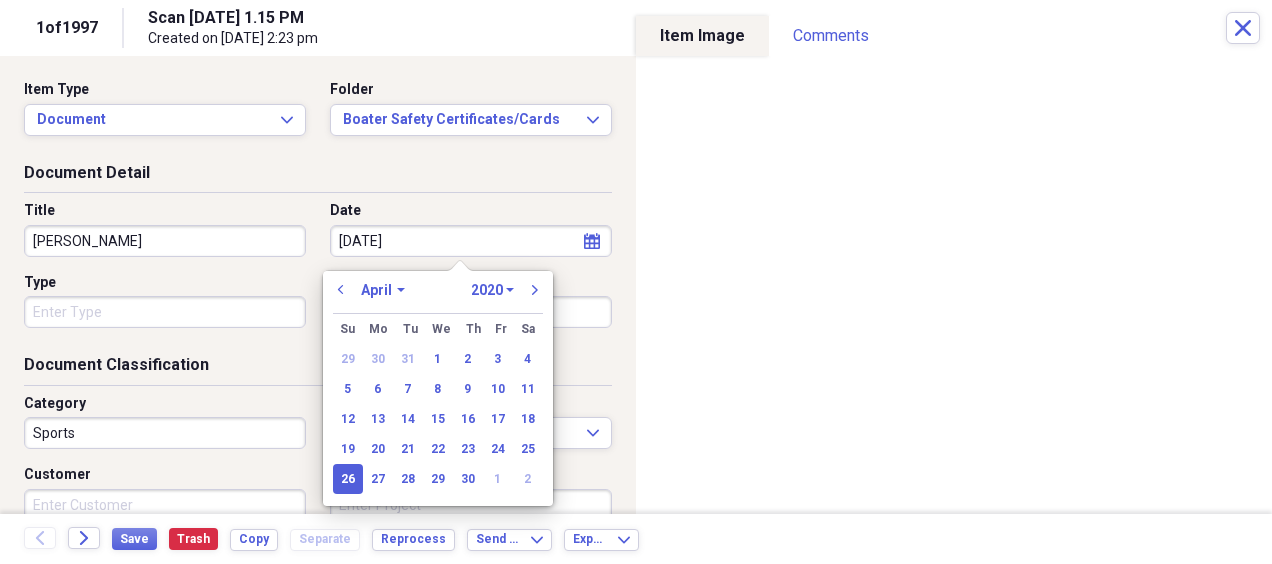 select on "2023" 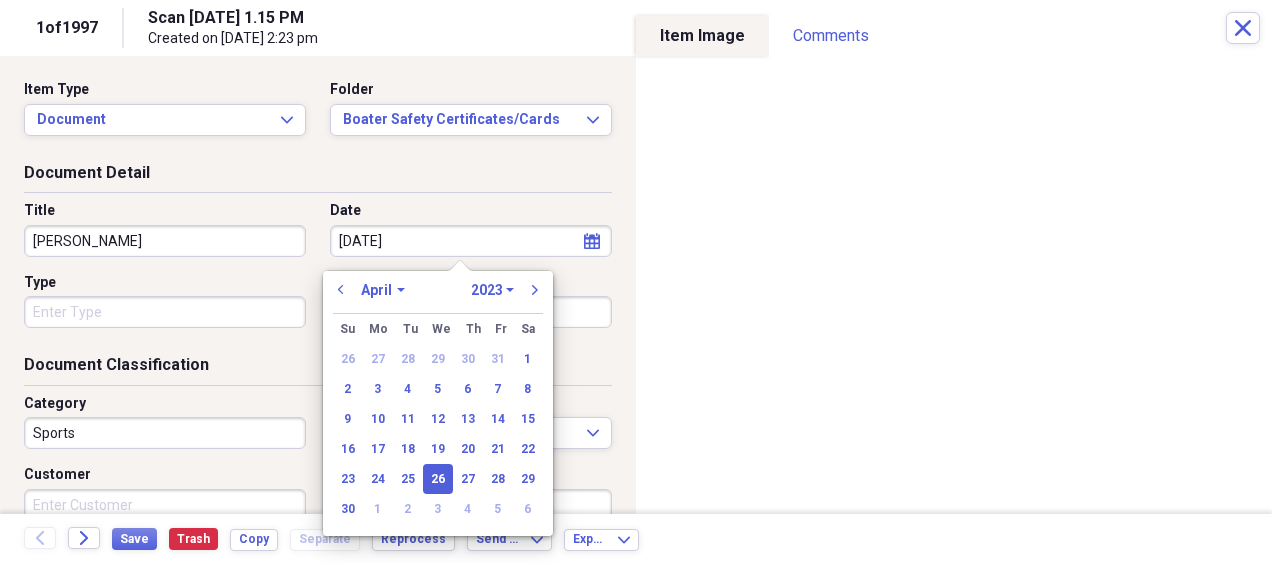 type on "[DATE]" 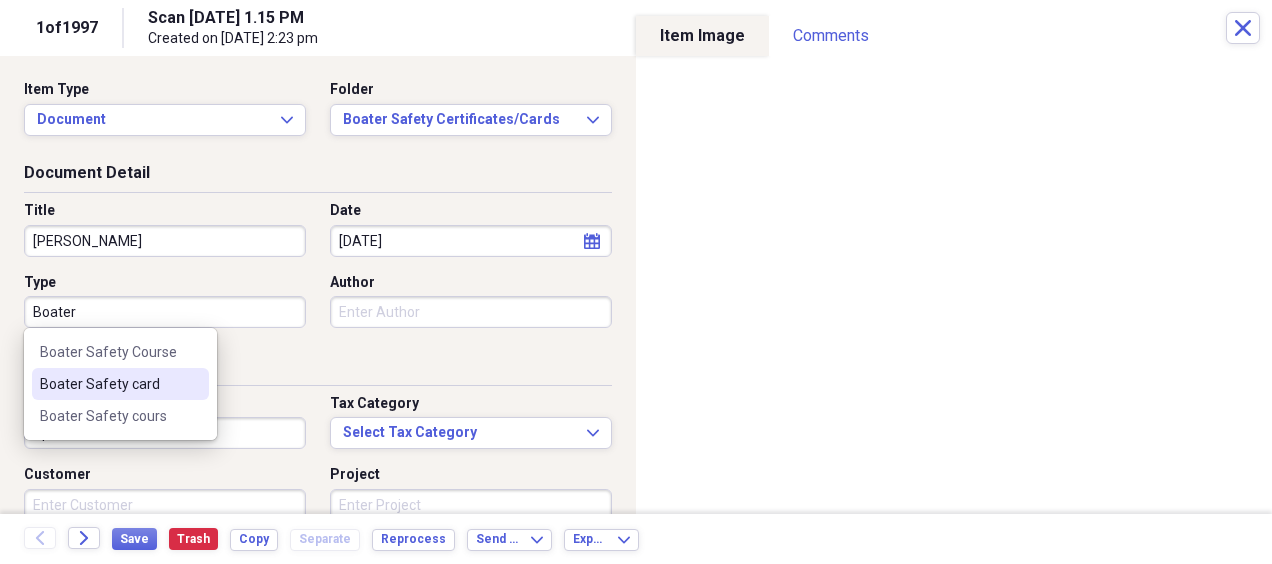click on "Boater Safety card" at bounding box center [108, 384] 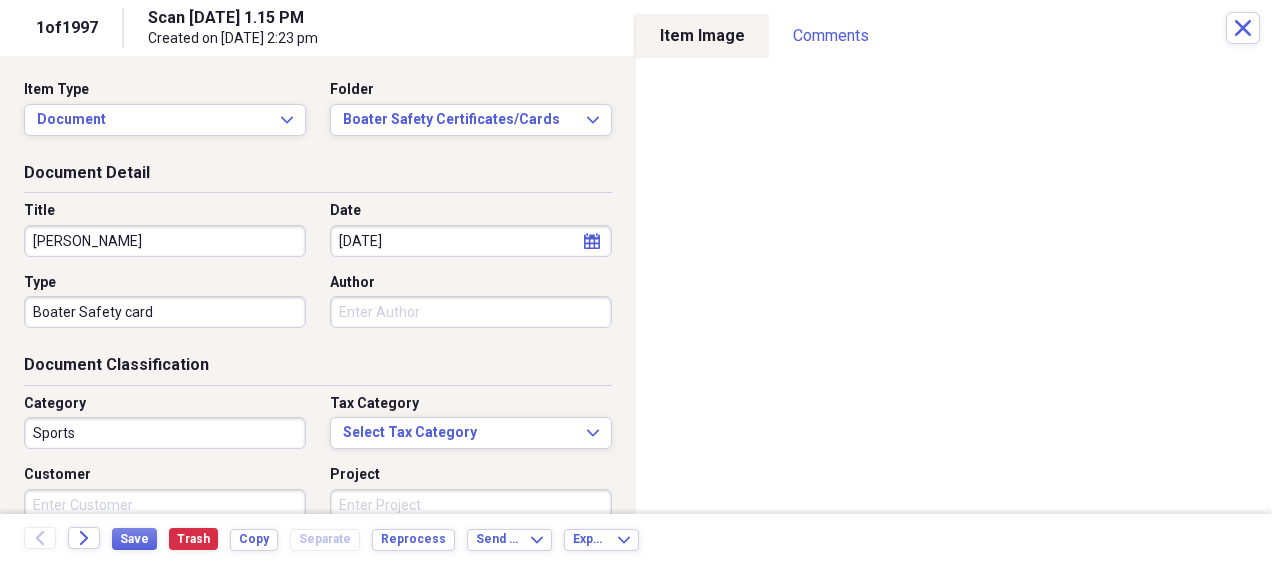 click on "Sports" at bounding box center (165, 433) 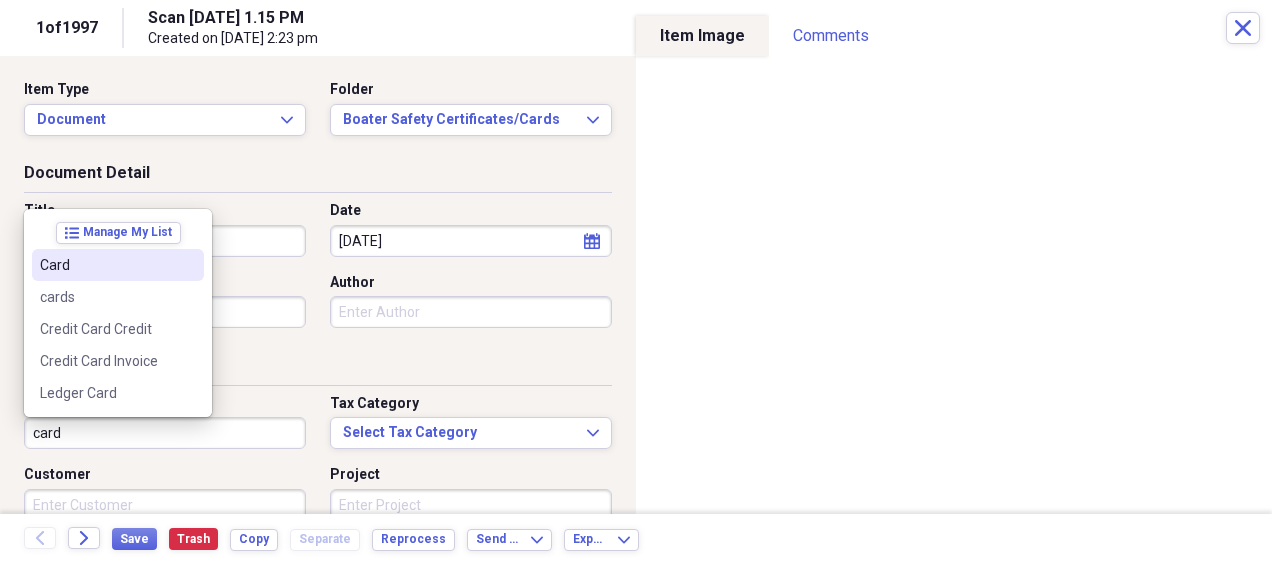 click on "Card" at bounding box center (106, 265) 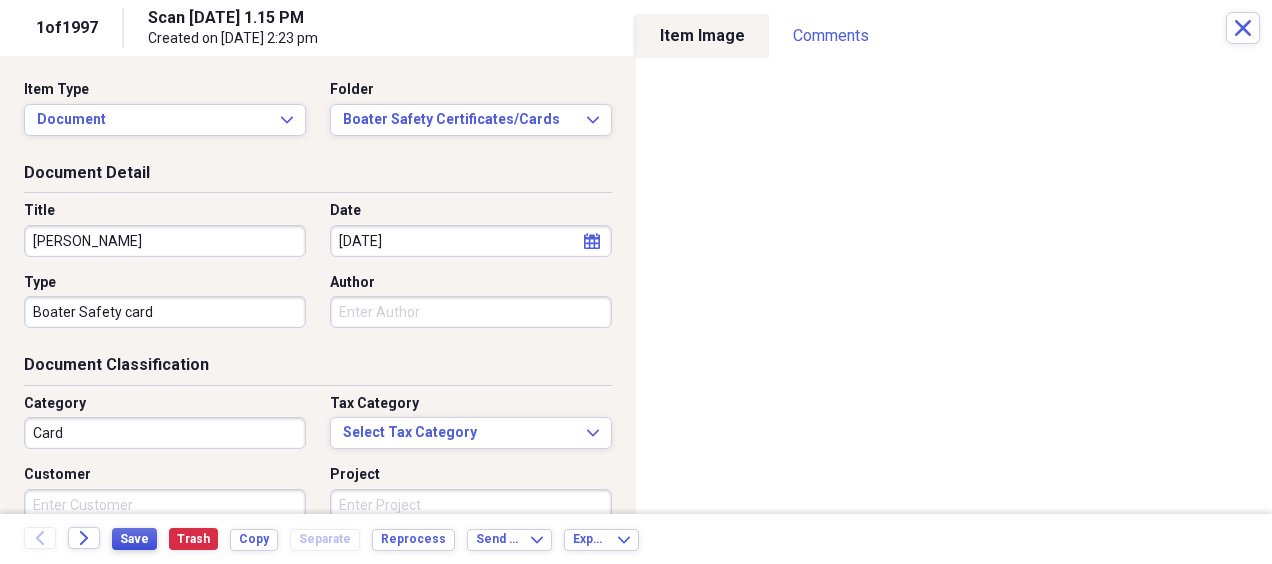 click on "Save" at bounding box center [134, 539] 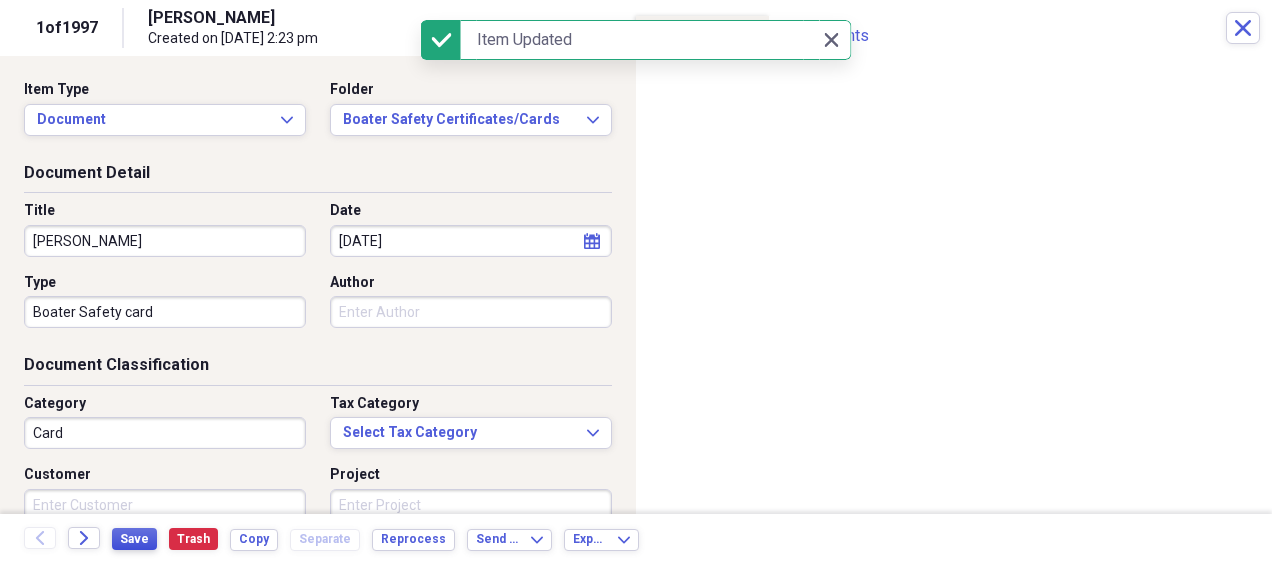 click on "Save" at bounding box center (134, 539) 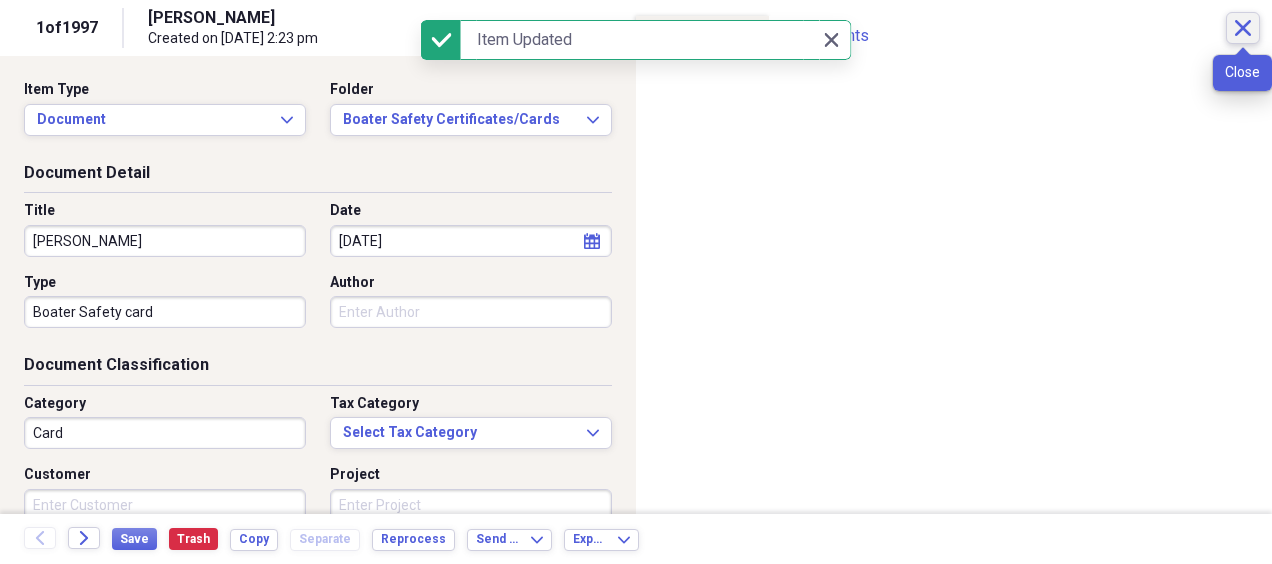 click on "Close" at bounding box center (1243, 28) 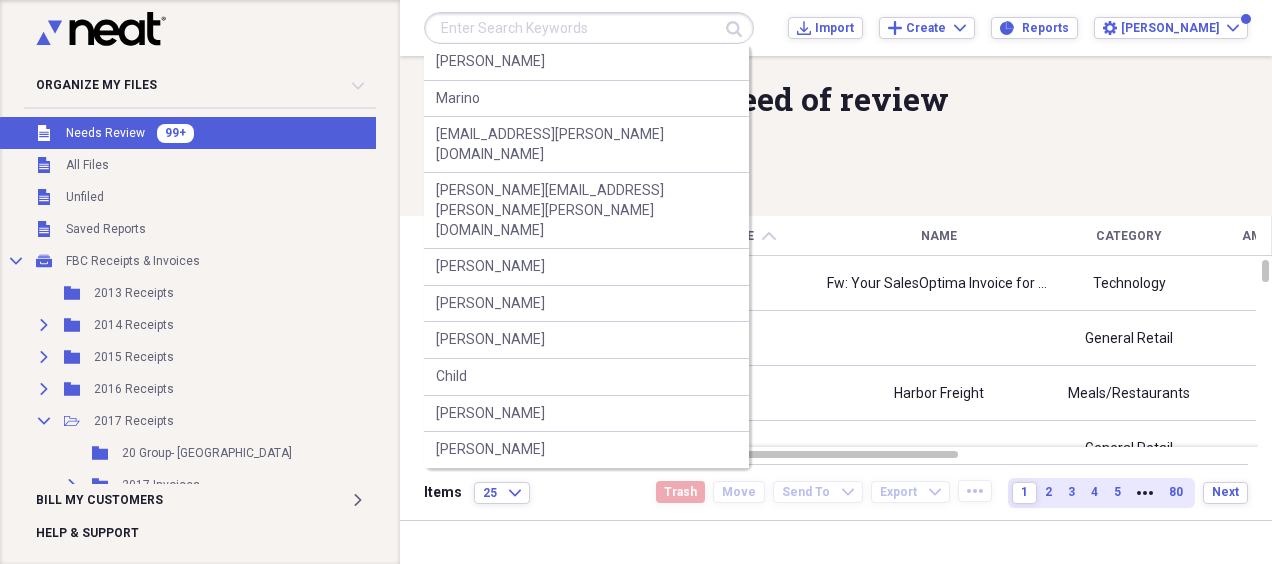 click at bounding box center (589, 28) 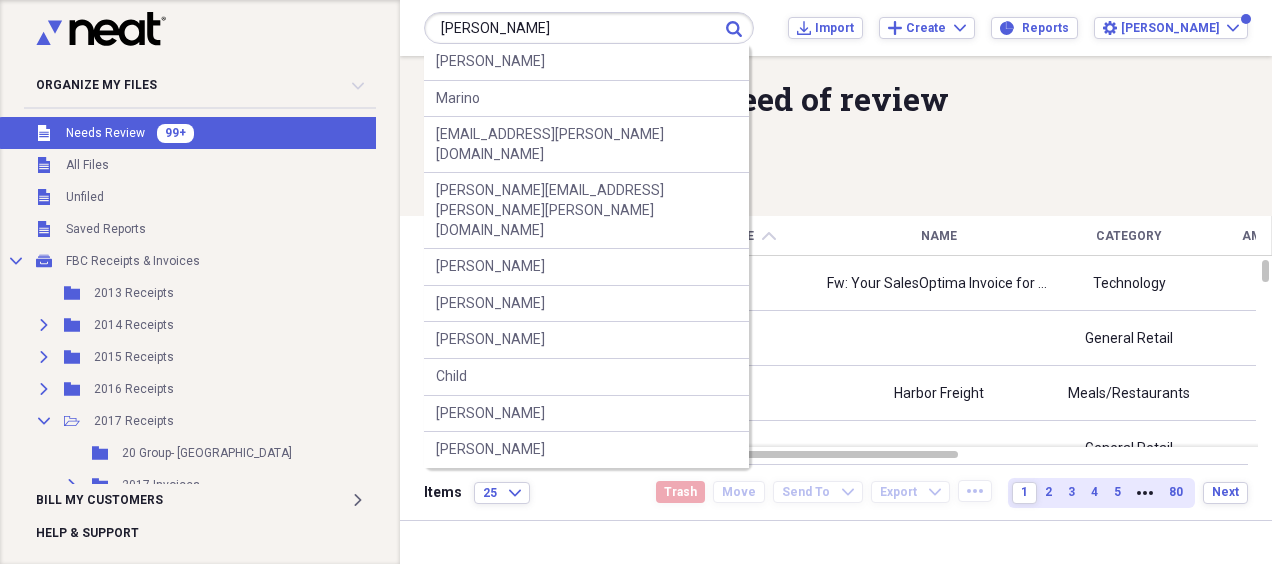 type on "[PERSON_NAME]" 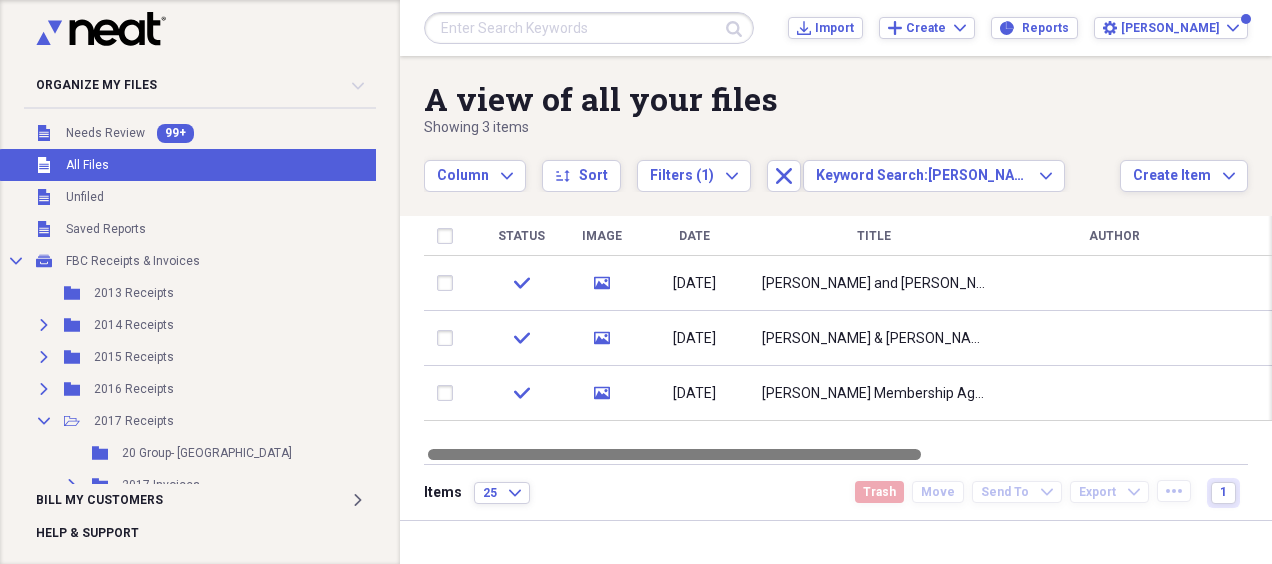drag, startPoint x: 754, startPoint y: 459, endPoint x: 718, endPoint y: 451, distance: 36.878178 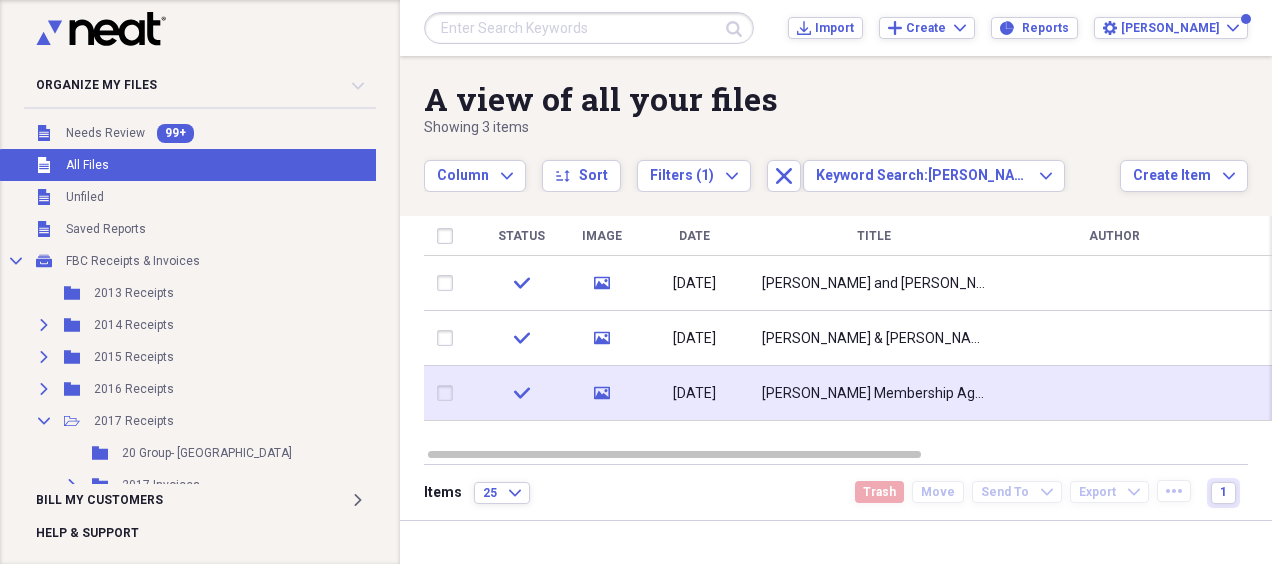 click on "media" 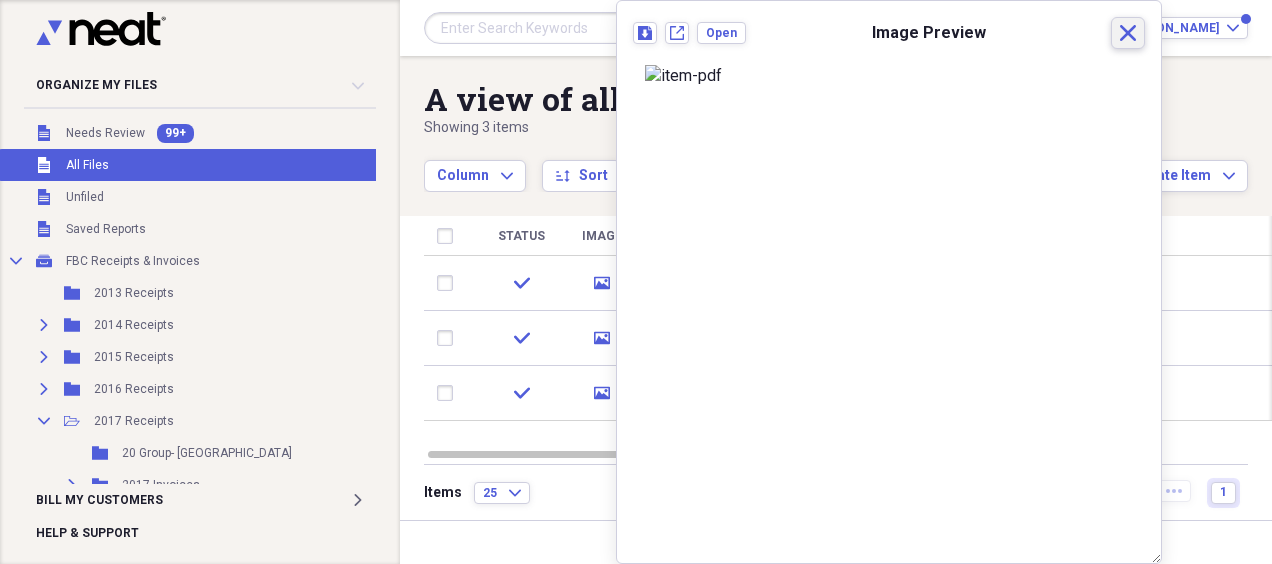 click on "Close" 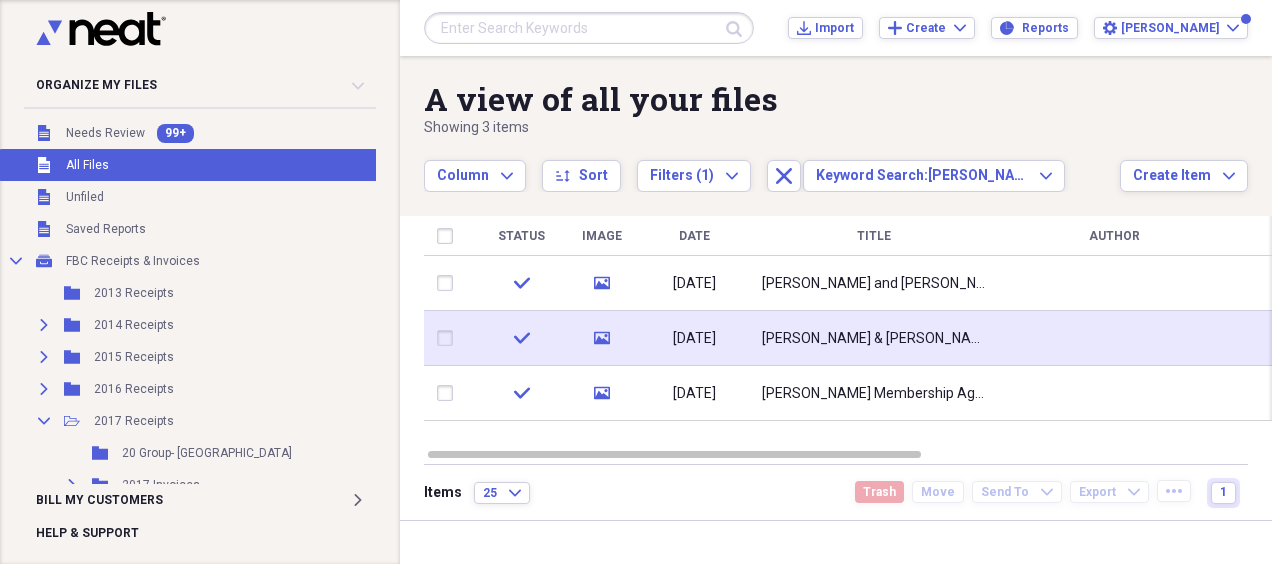 click 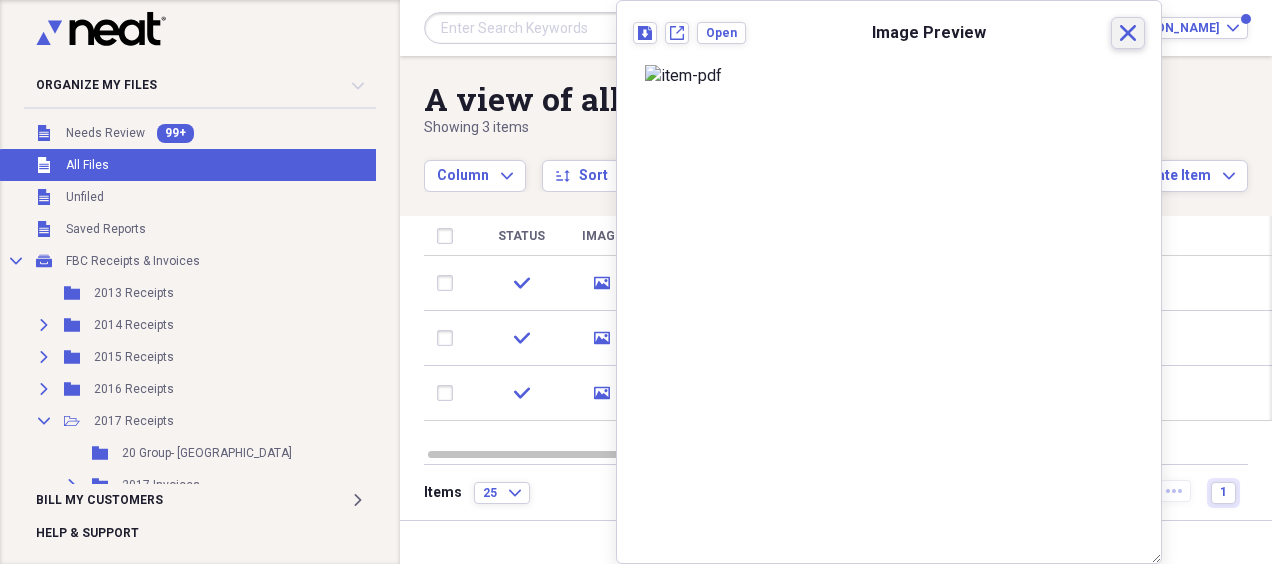 click on "Close" at bounding box center [1128, 33] 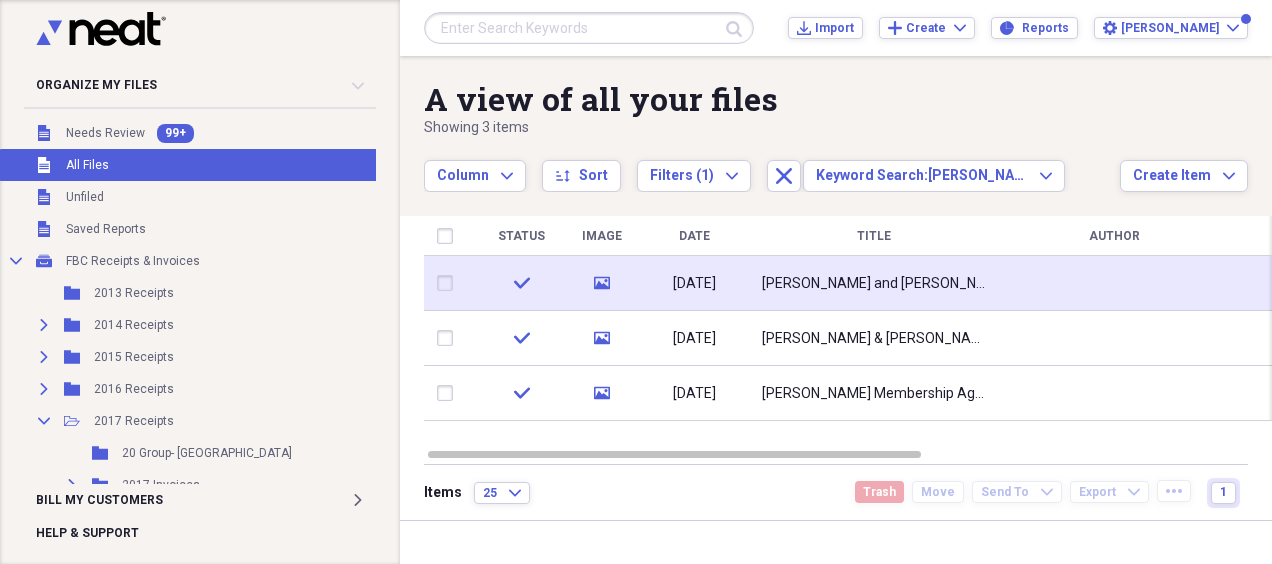 click 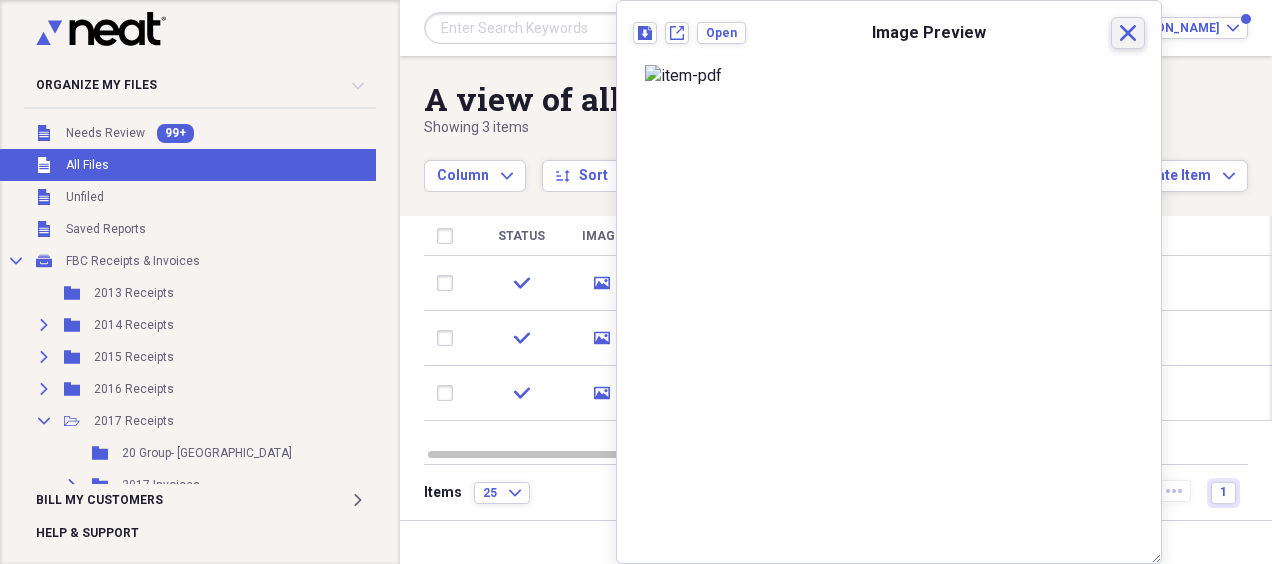 click on "Close" at bounding box center [1128, 33] 